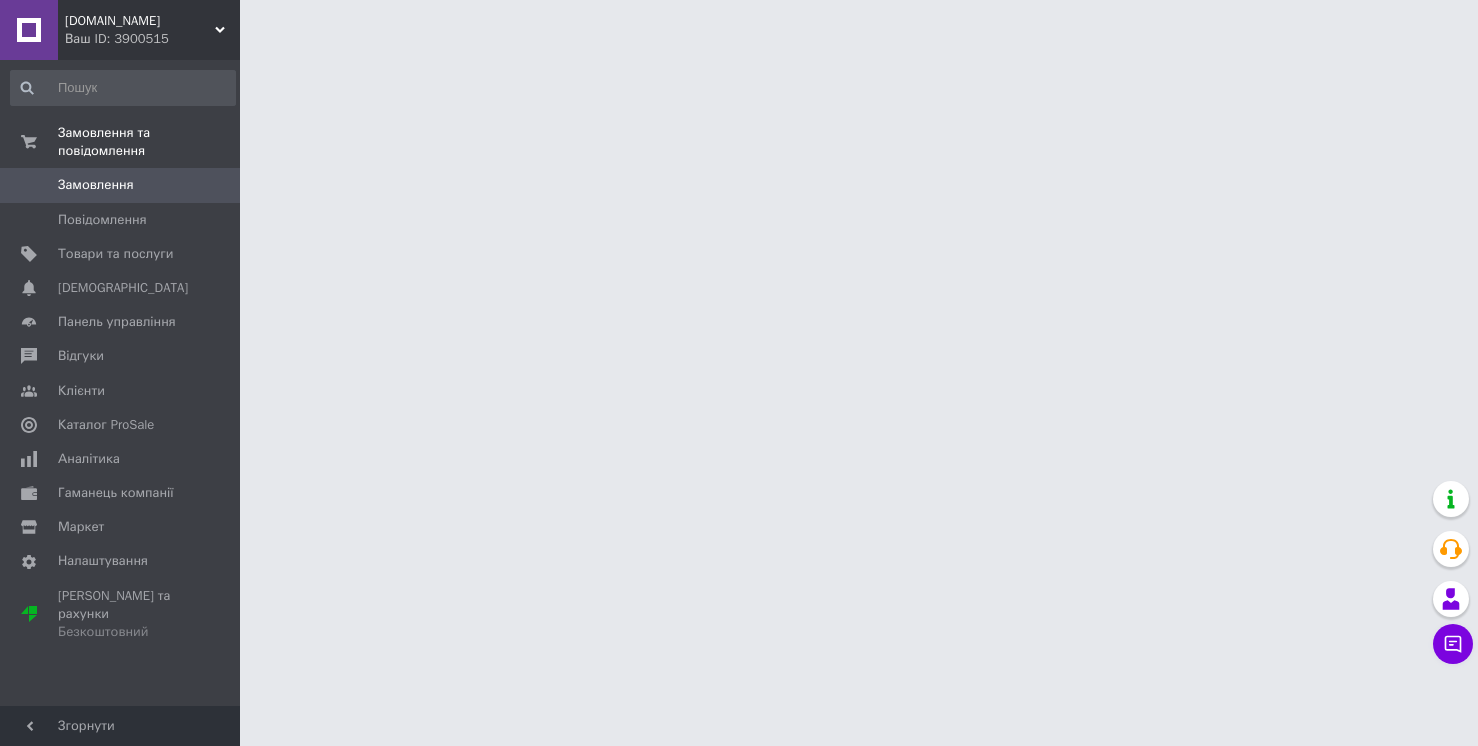 scroll, scrollTop: 0, scrollLeft: 0, axis: both 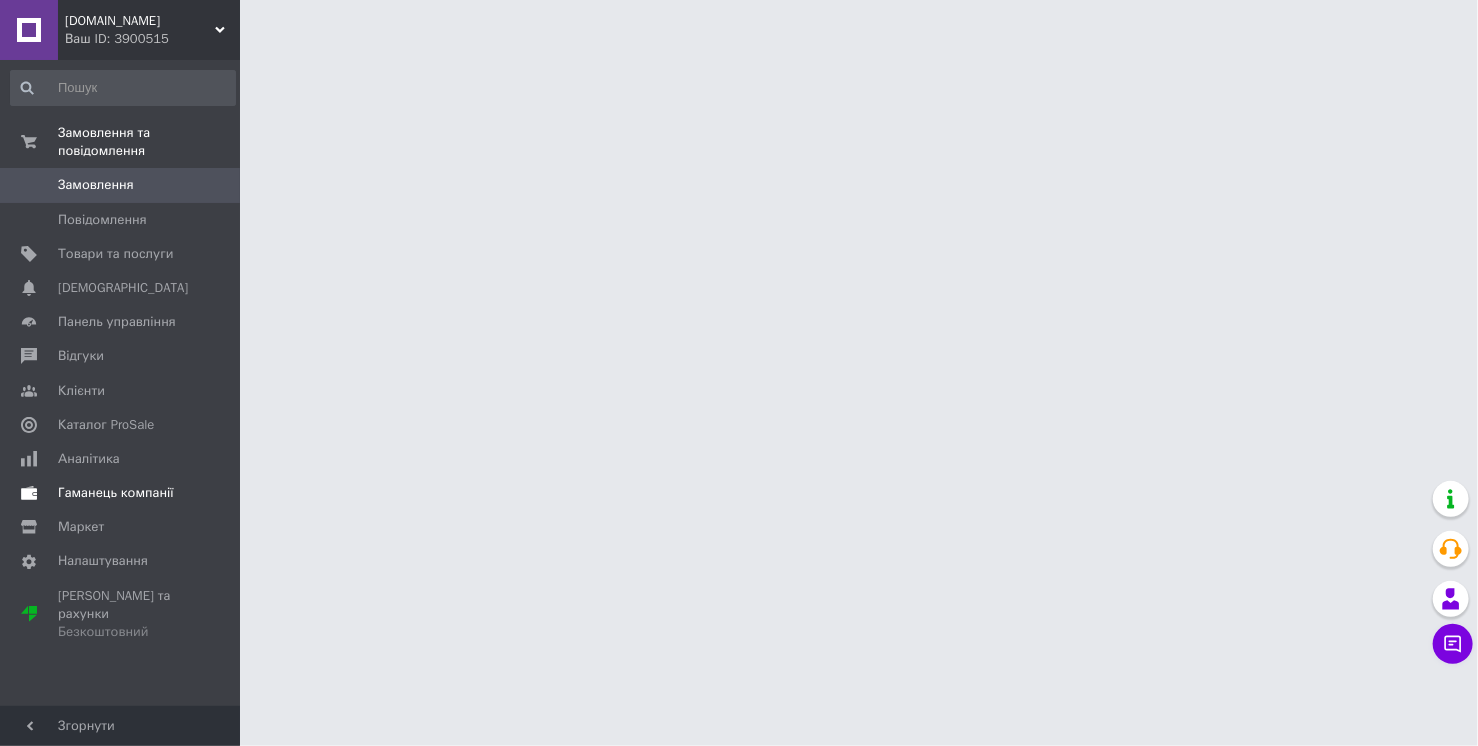 click on "Гаманець компанії" at bounding box center [116, 493] 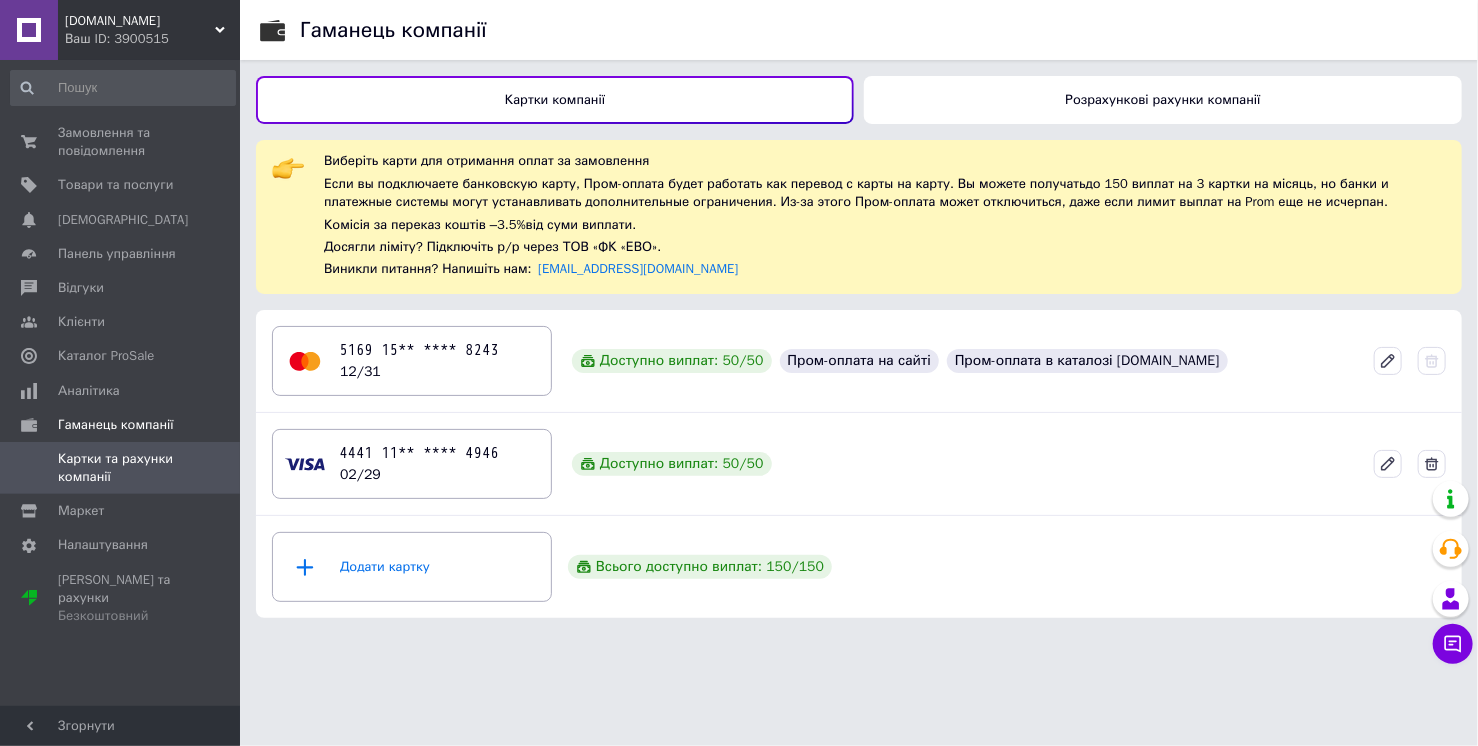 drag, startPoint x: 1081, startPoint y: 126, endPoint x: 1082, endPoint y: 109, distance: 17.029387 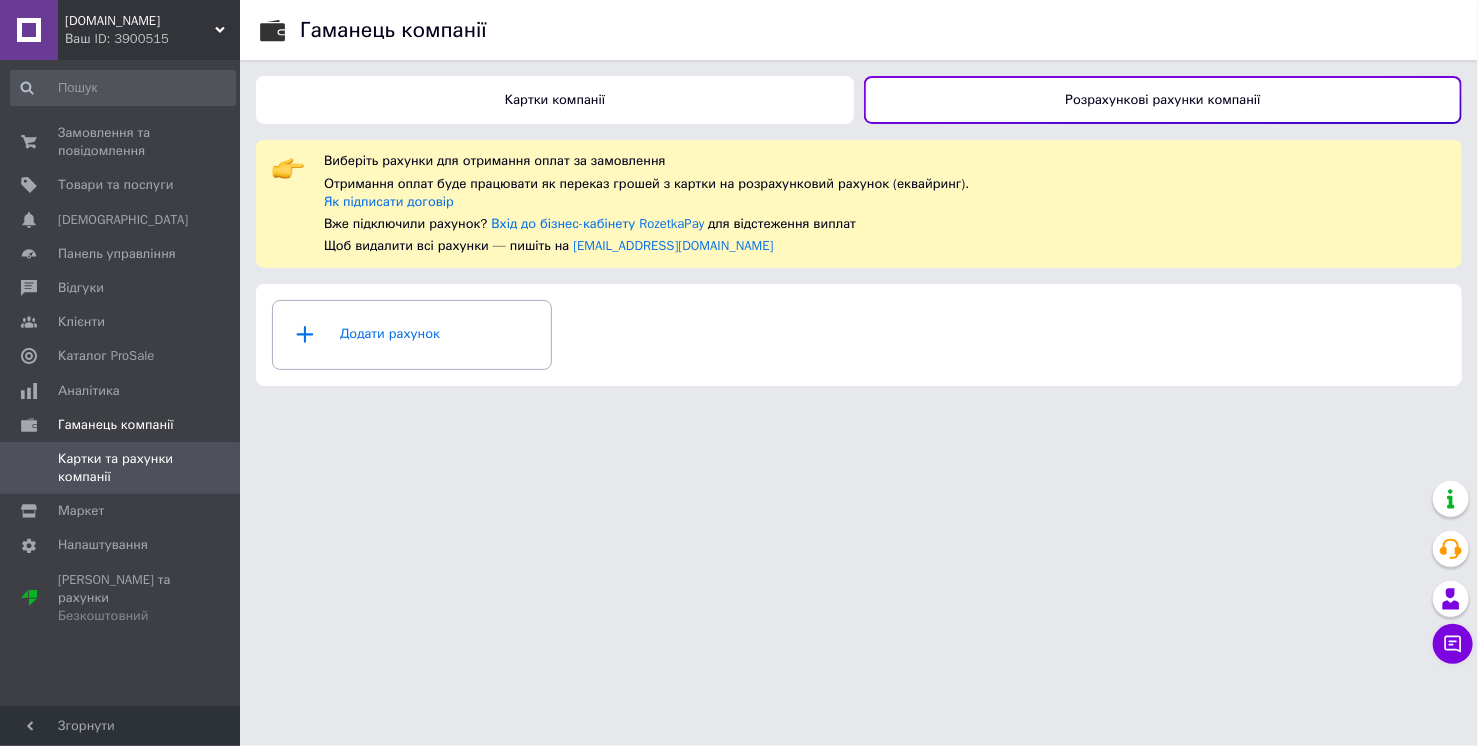 click on "Картки компанії" at bounding box center [555, 100] 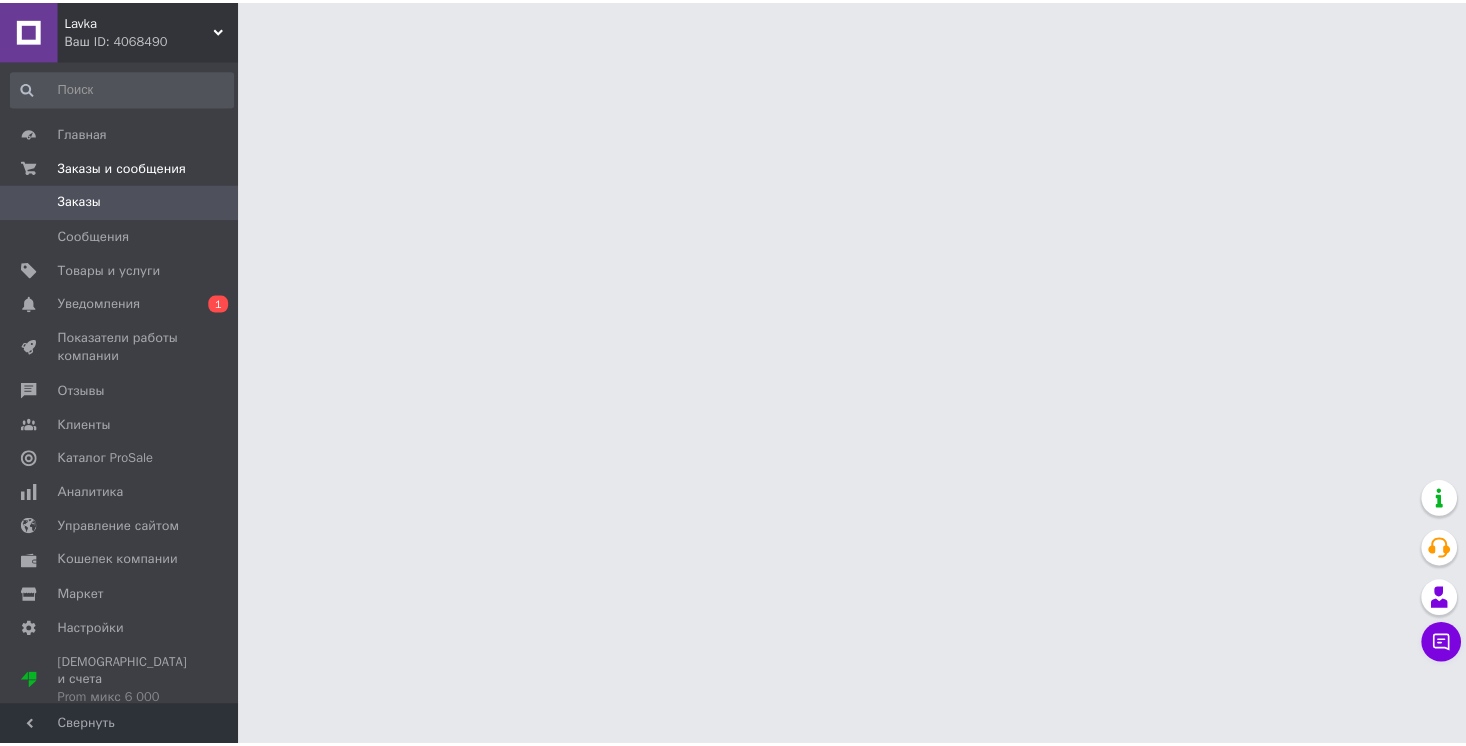 scroll, scrollTop: 0, scrollLeft: 0, axis: both 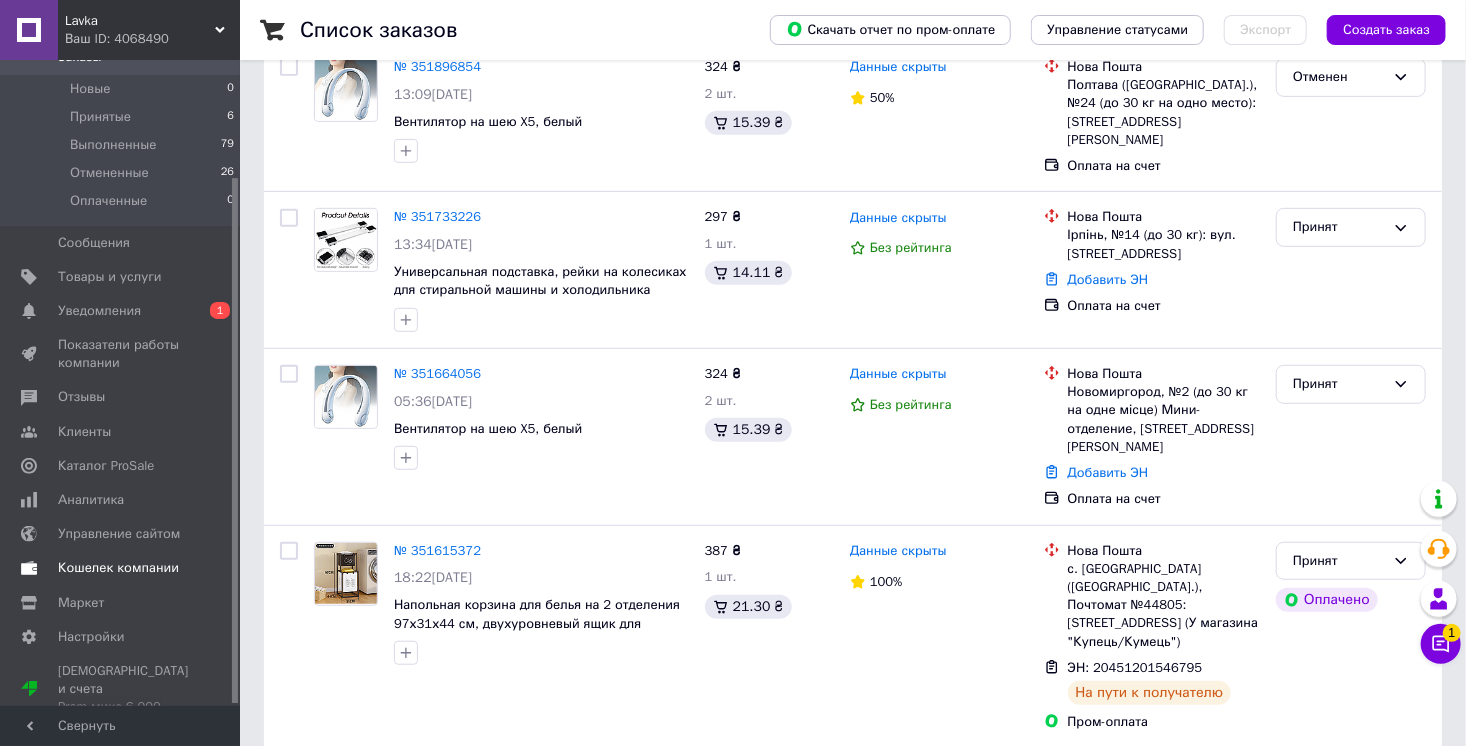 click on "Кошелек компании" at bounding box center [118, 568] 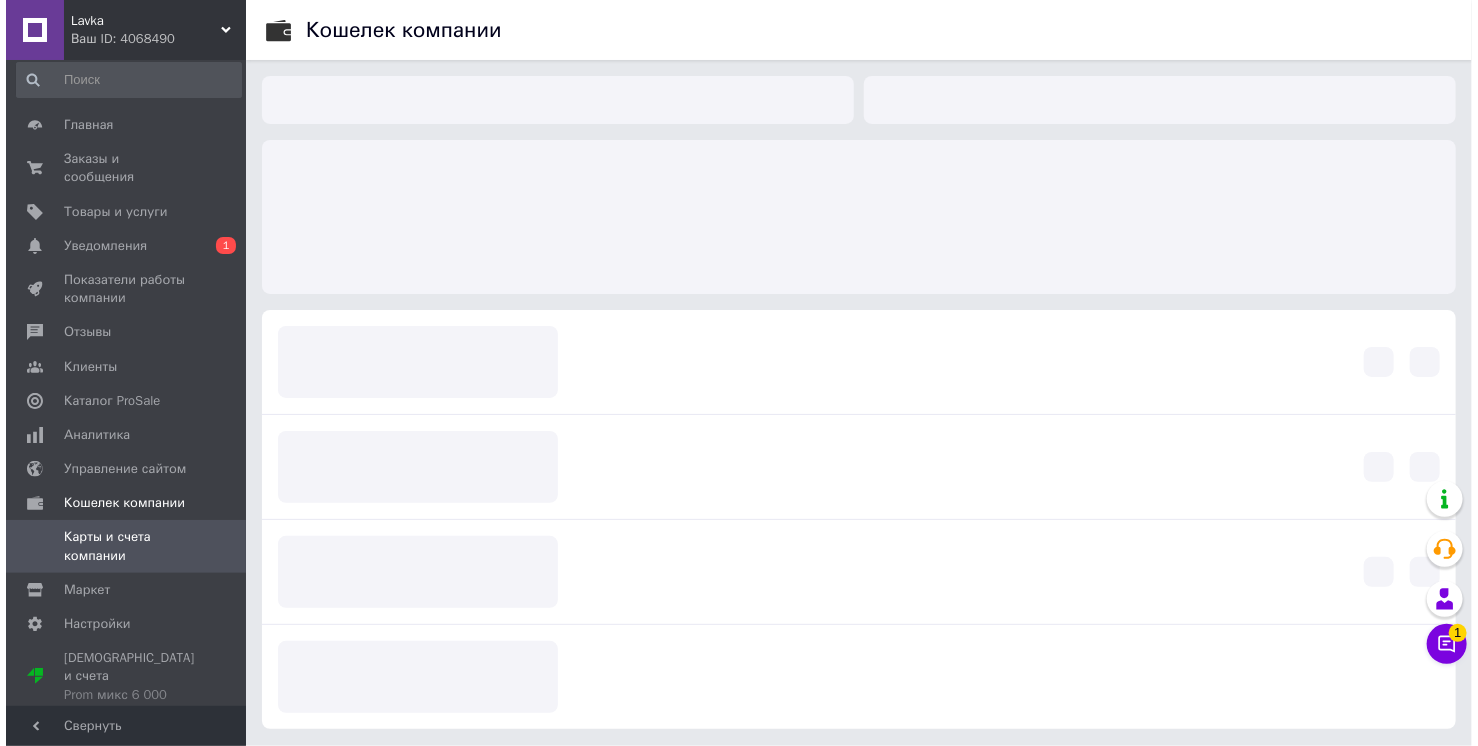 scroll, scrollTop: 0, scrollLeft: 0, axis: both 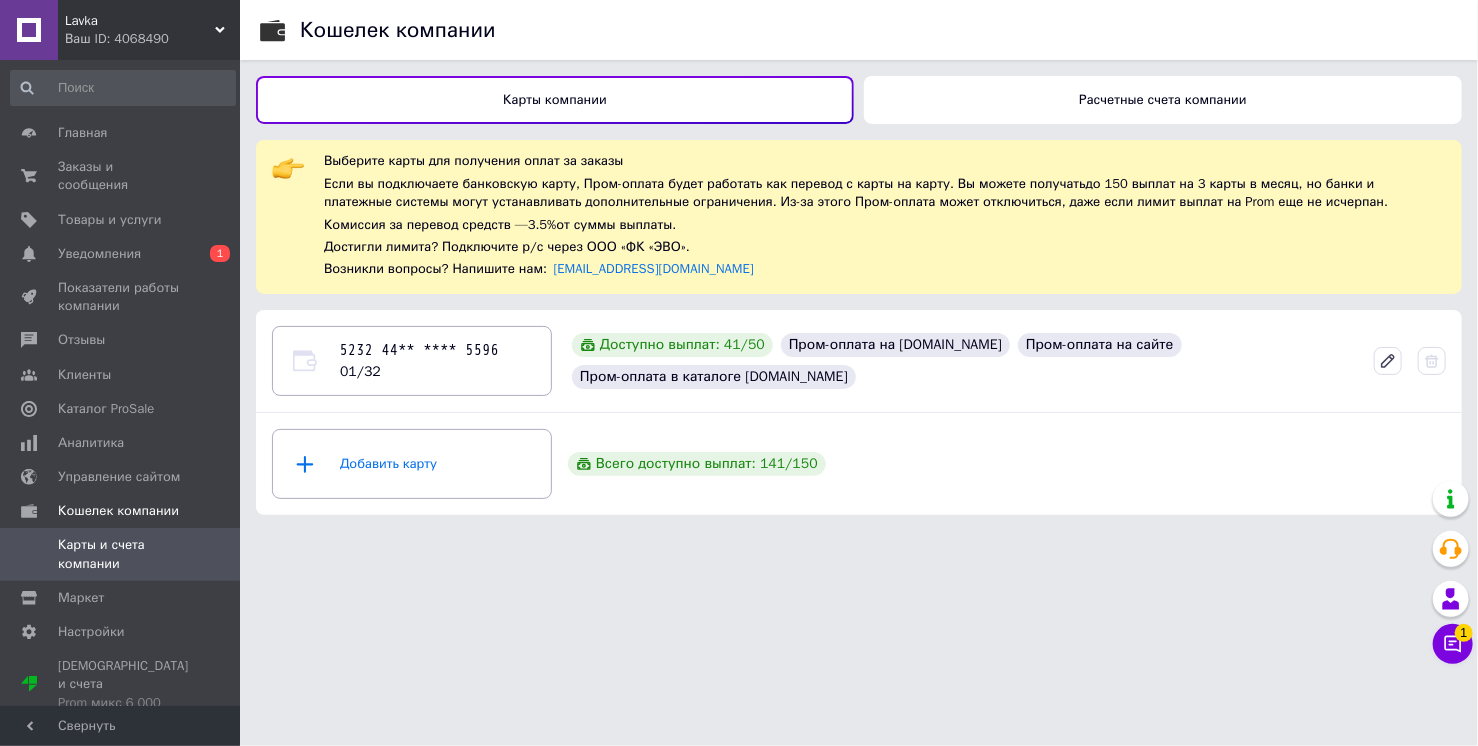 click on "Расчетные счета компании" at bounding box center (1163, 100) 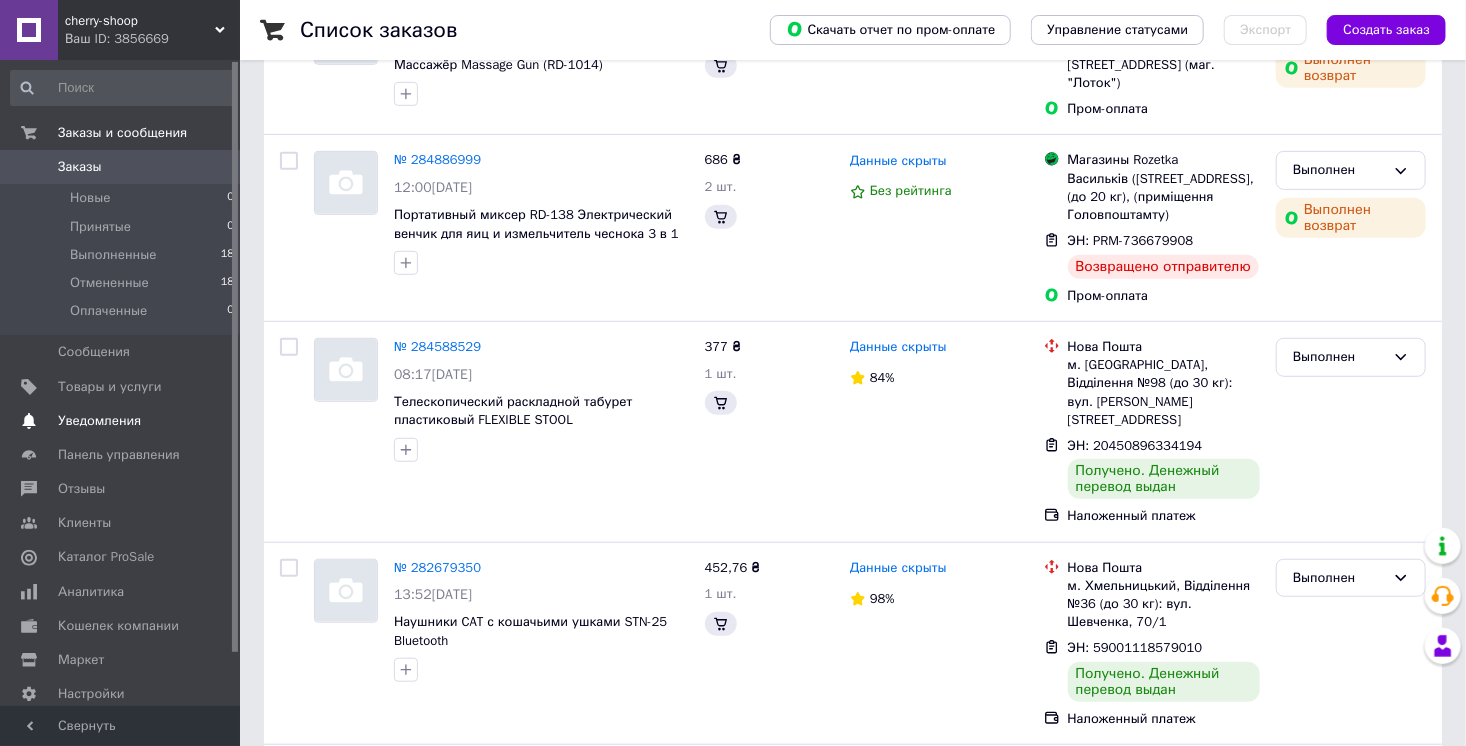 scroll, scrollTop: 480, scrollLeft: 0, axis: vertical 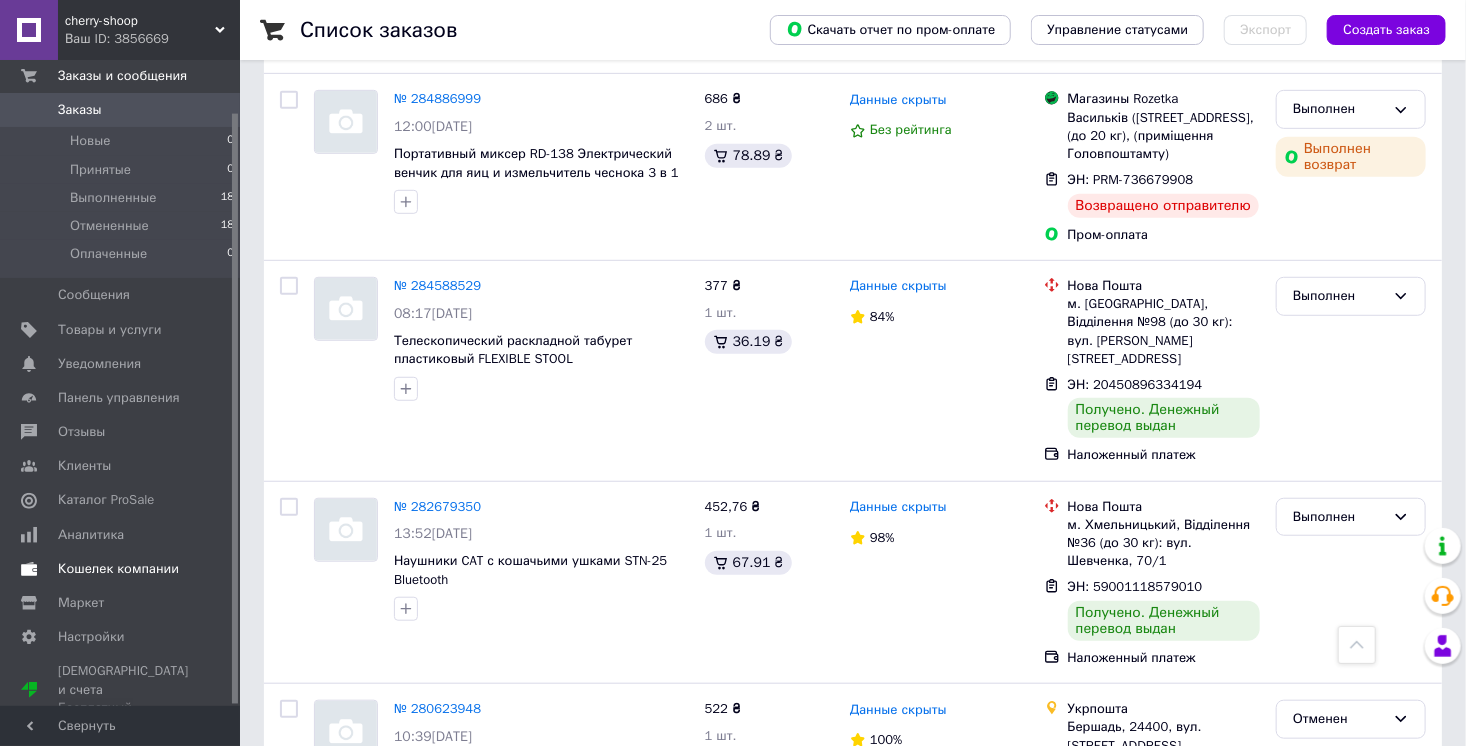 click on "Кошелек компании" at bounding box center [118, 569] 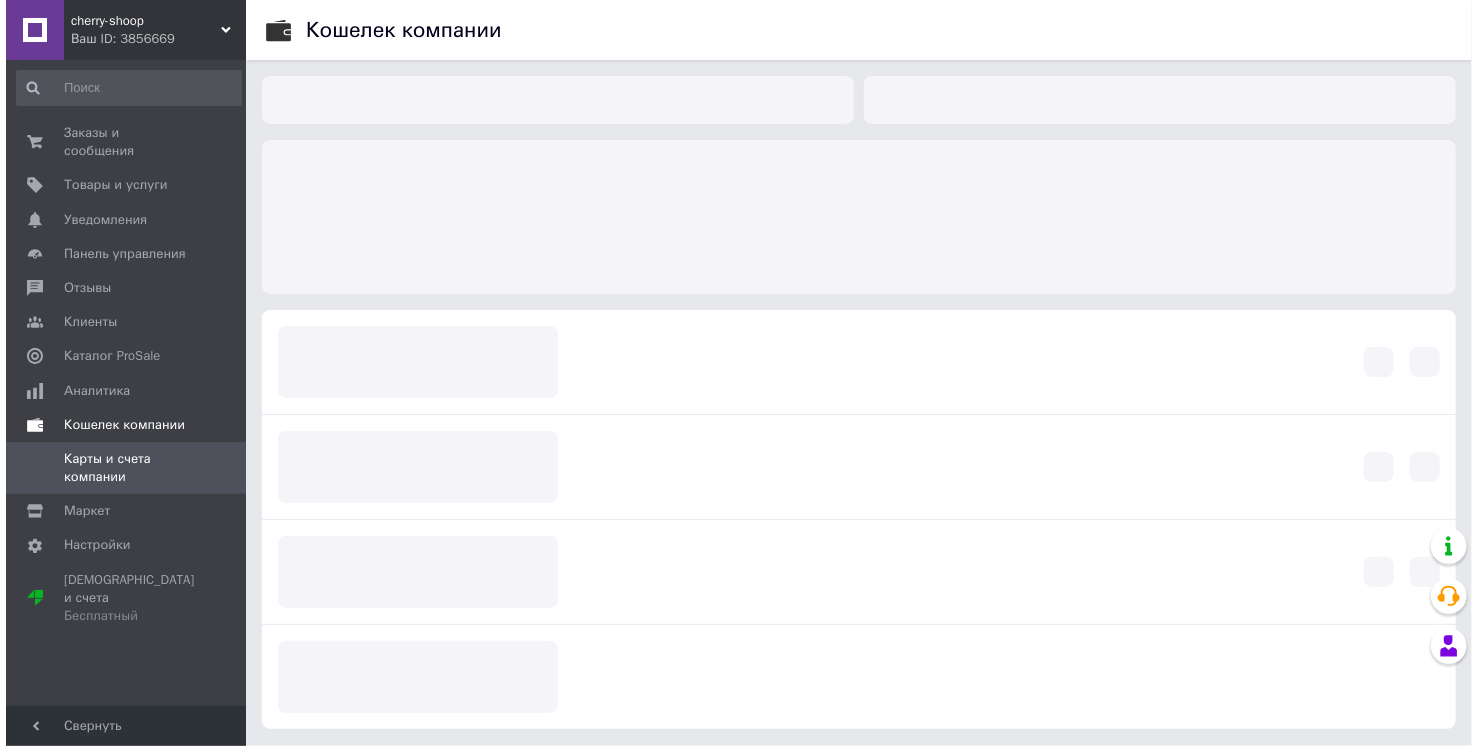 scroll, scrollTop: 0, scrollLeft: 0, axis: both 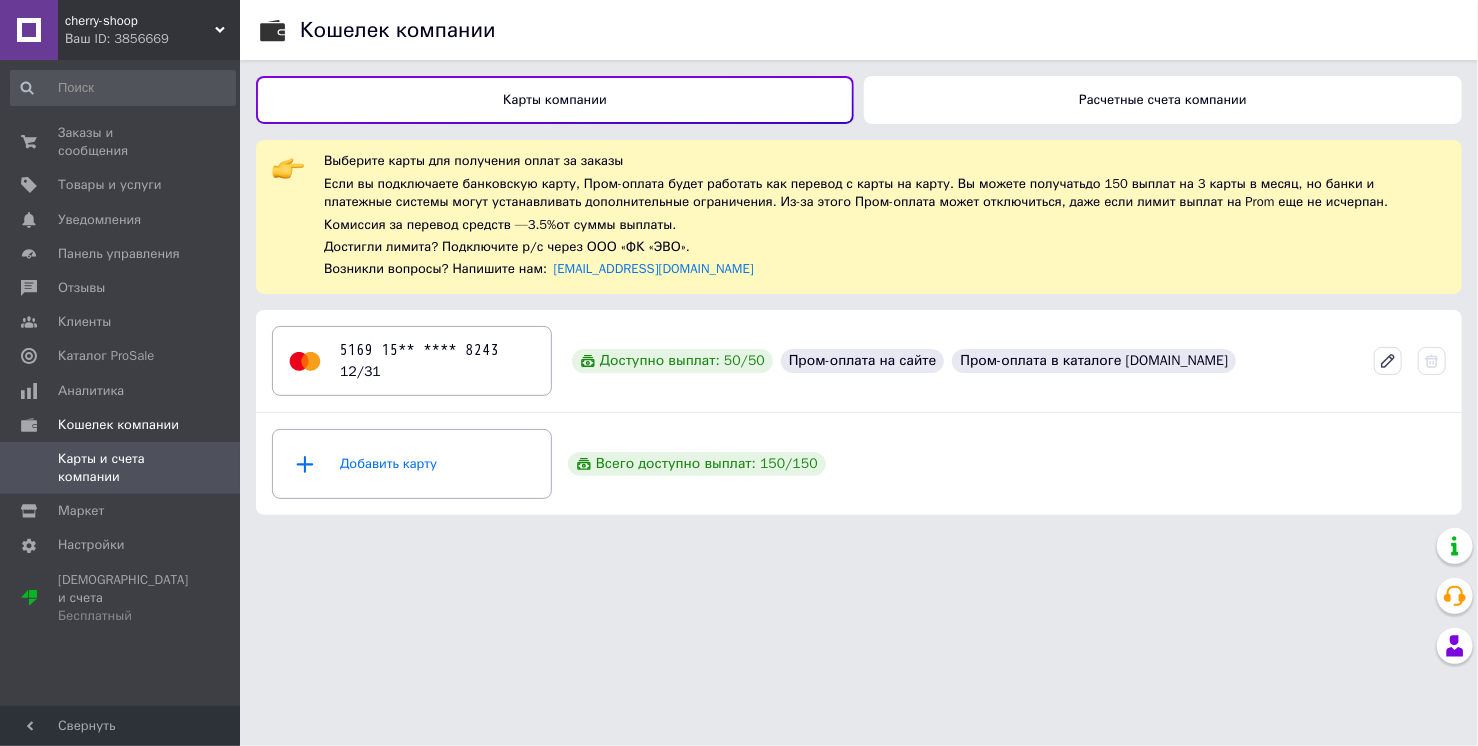 click on "Расчетные счета компании" at bounding box center (1163, 100) 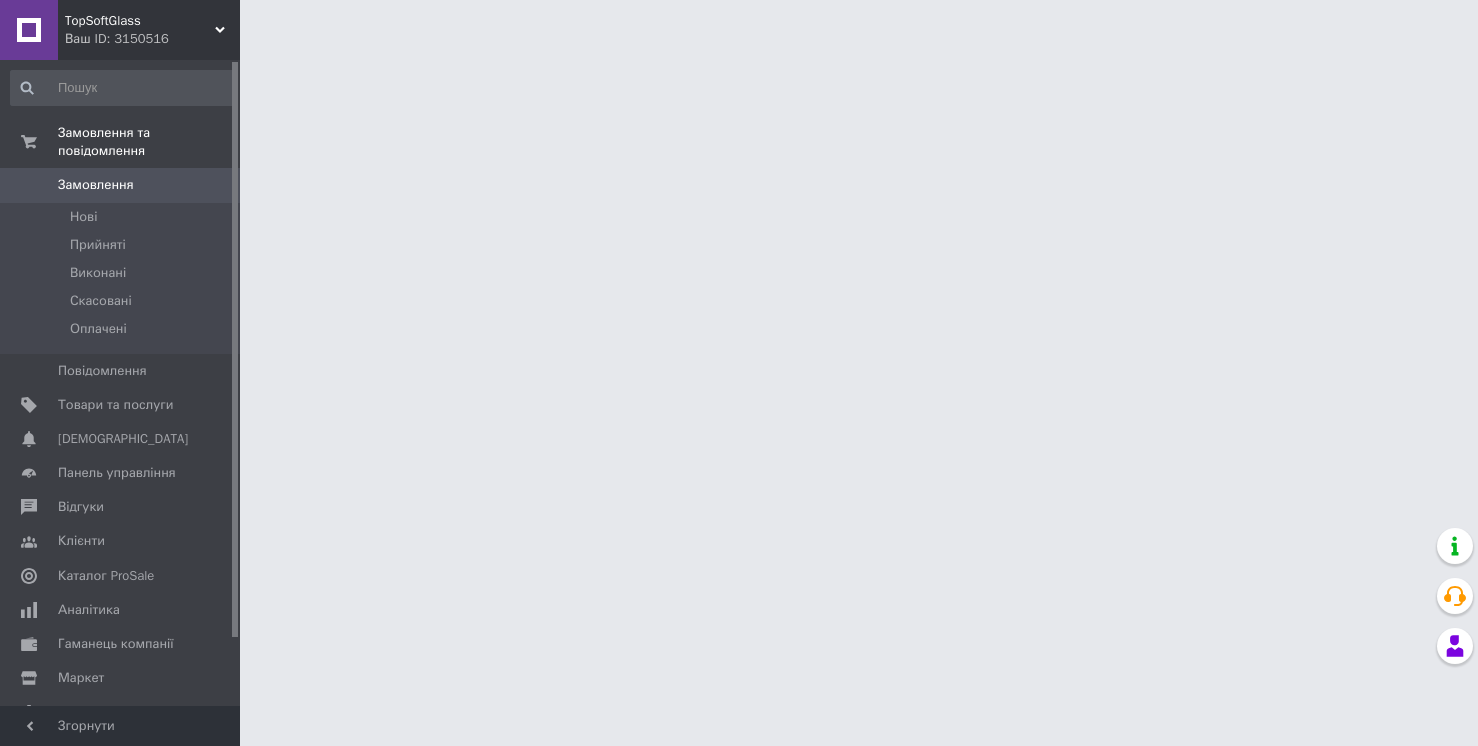 scroll, scrollTop: 0, scrollLeft: 0, axis: both 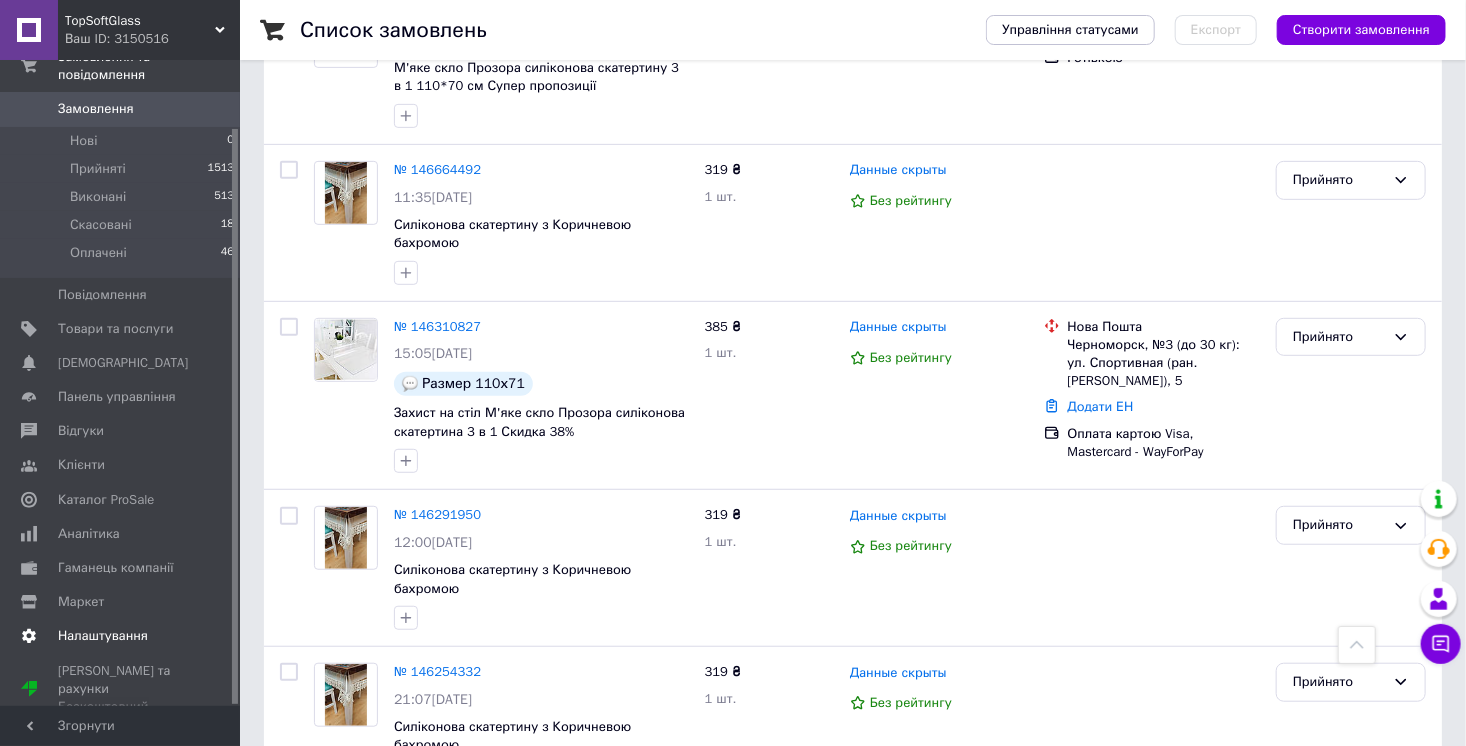 click on "Налаштування" at bounding box center (103, 636) 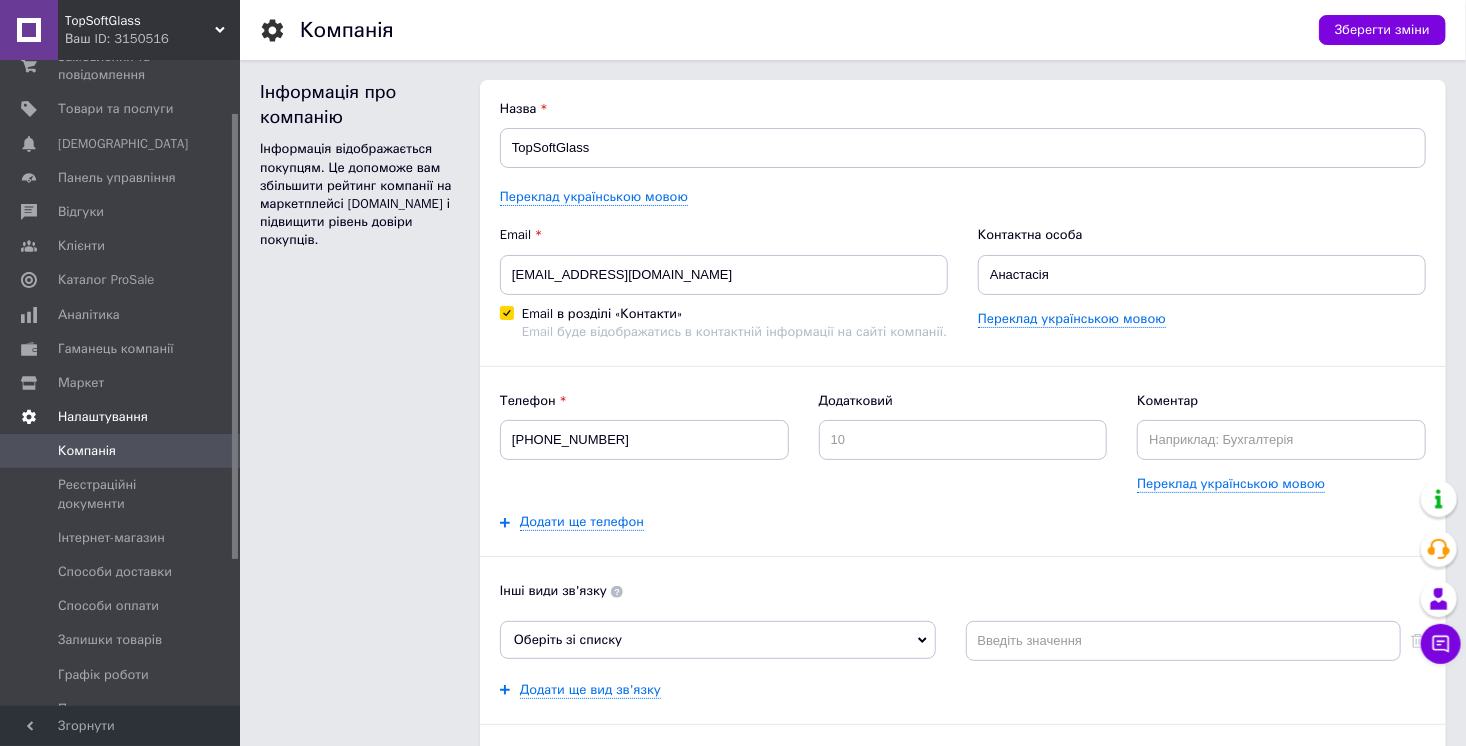scroll, scrollTop: 0, scrollLeft: 0, axis: both 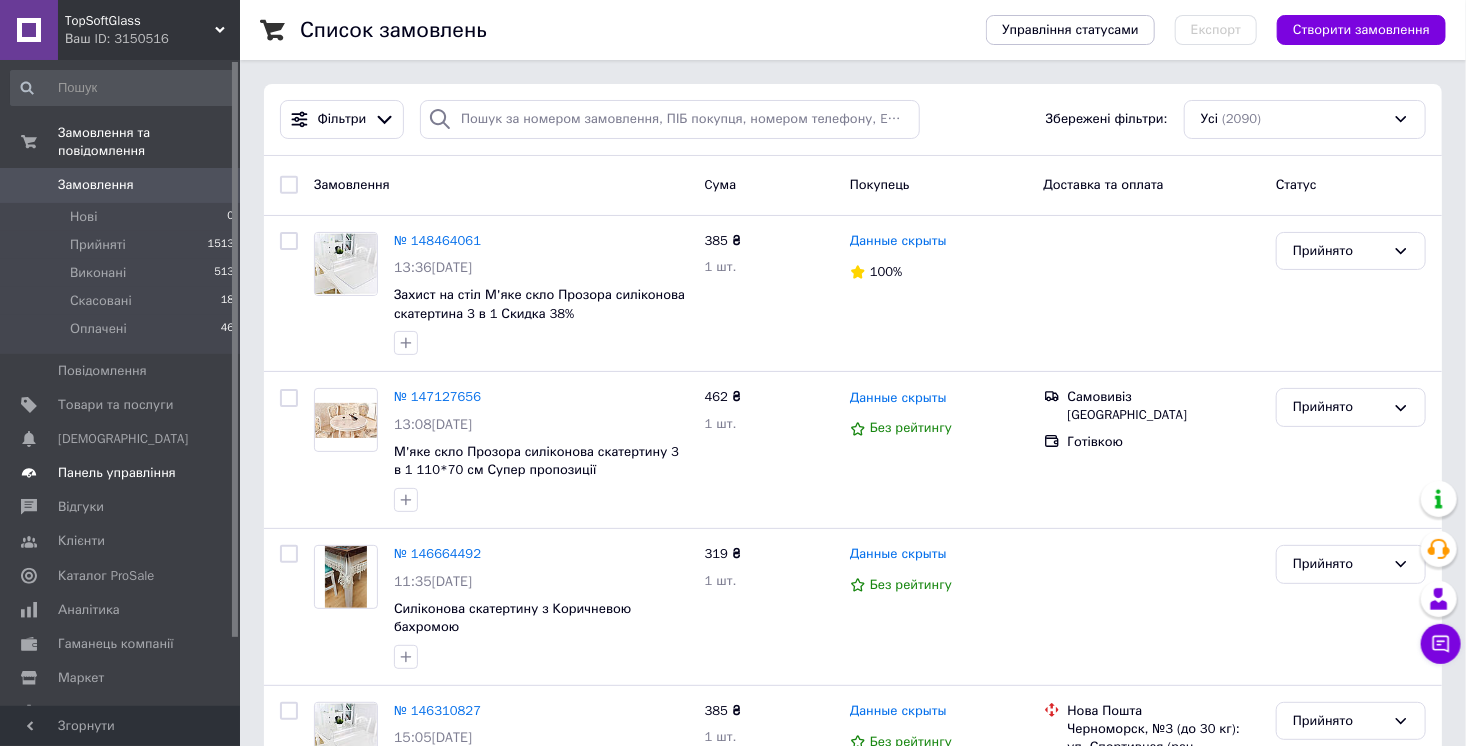 click on "Панель управління" at bounding box center (123, 473) 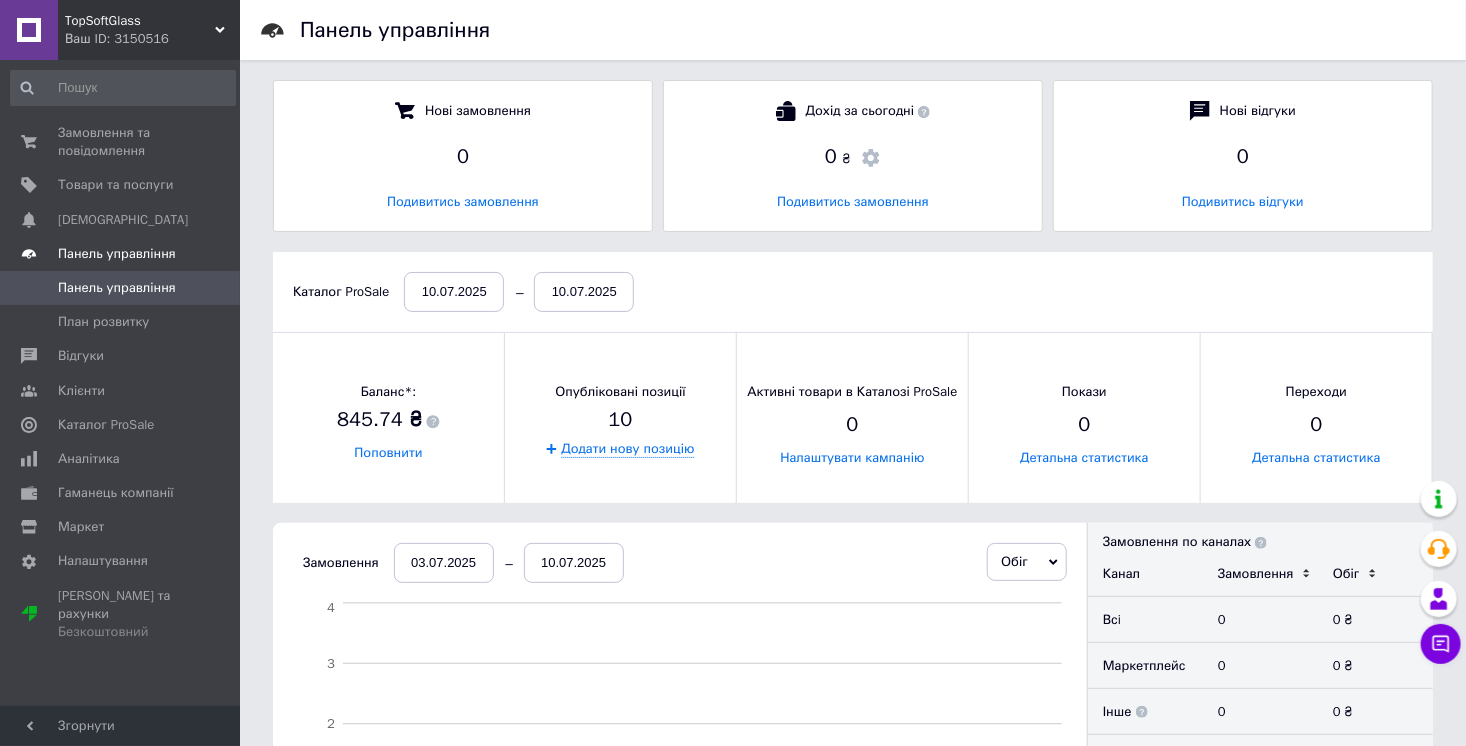 scroll, scrollTop: 10, scrollLeft: 9, axis: both 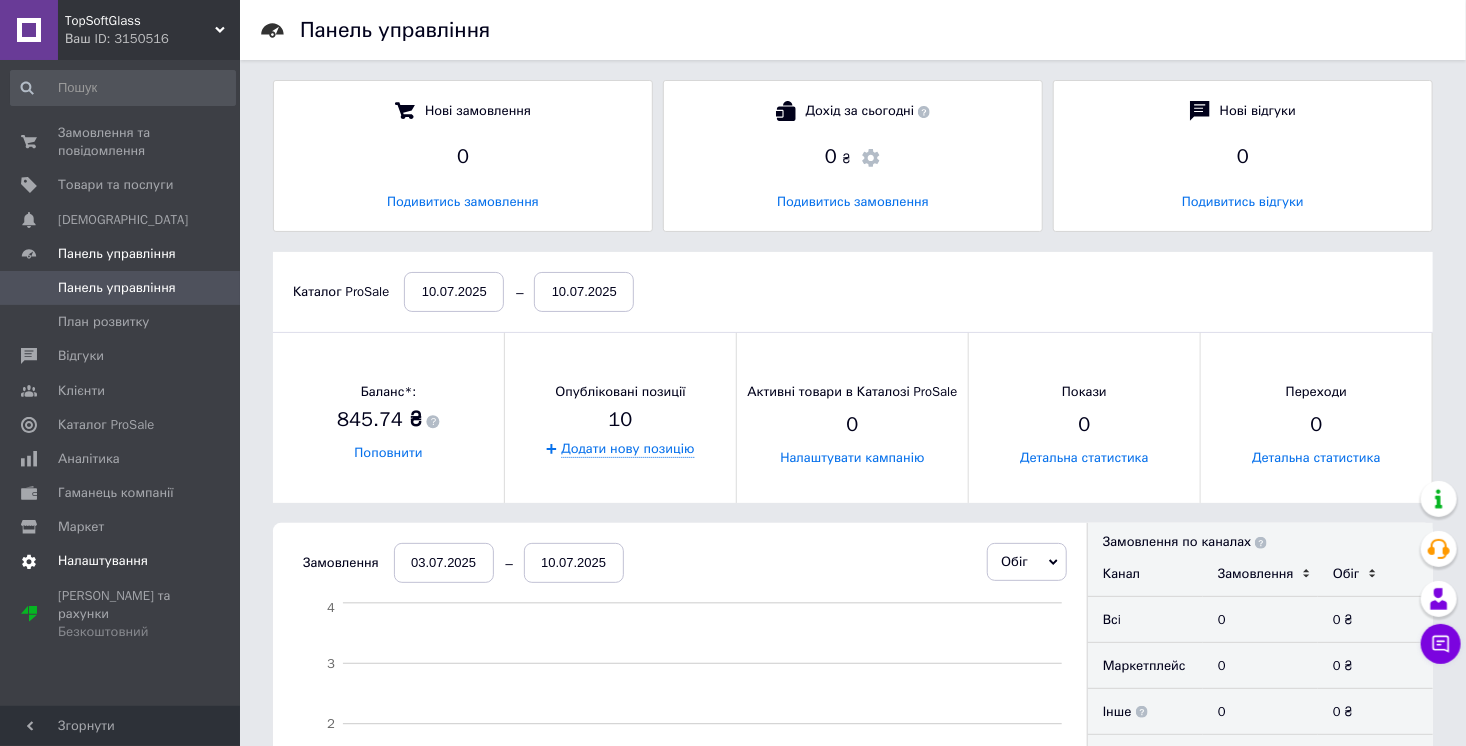 click on "Налаштування" at bounding box center [103, 561] 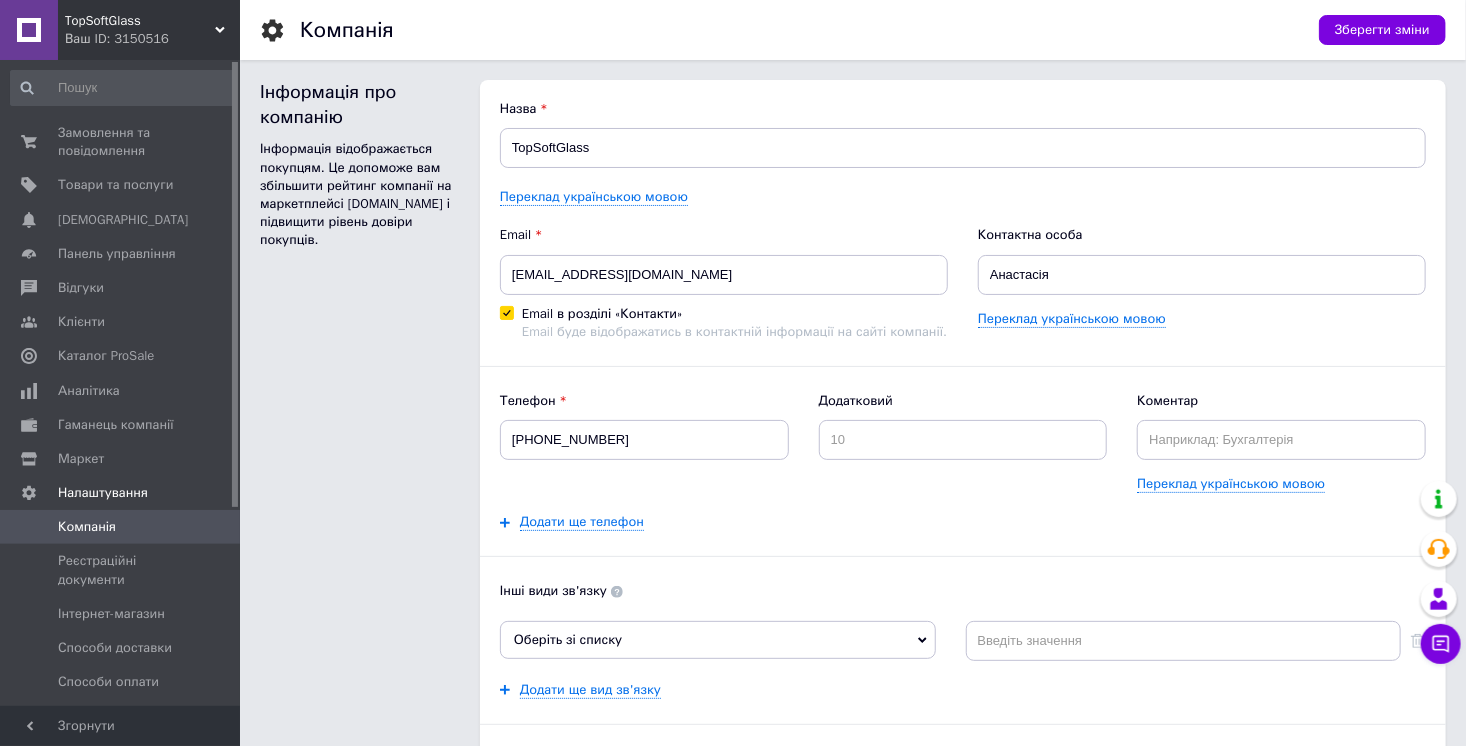 scroll, scrollTop: 0, scrollLeft: 0, axis: both 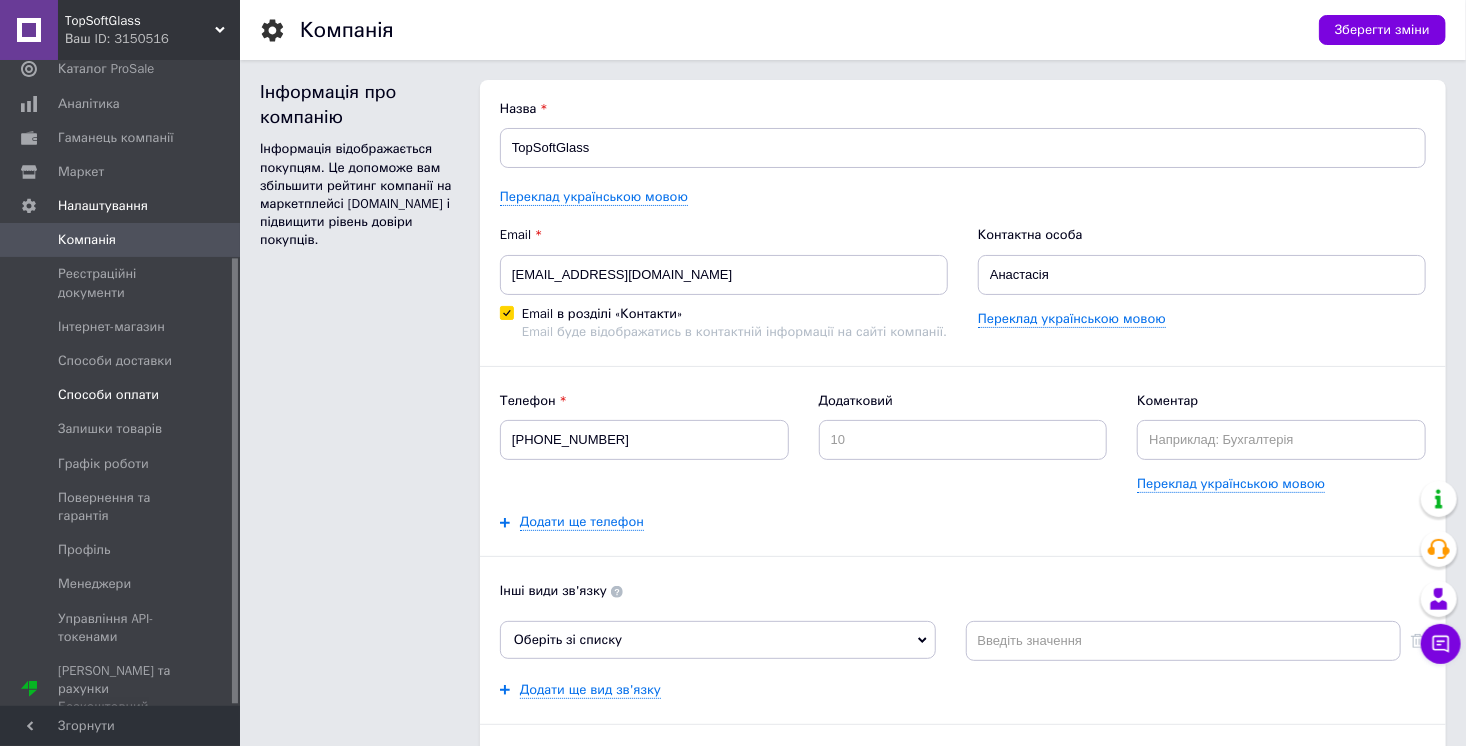click on "Способи оплати" at bounding box center [108, 395] 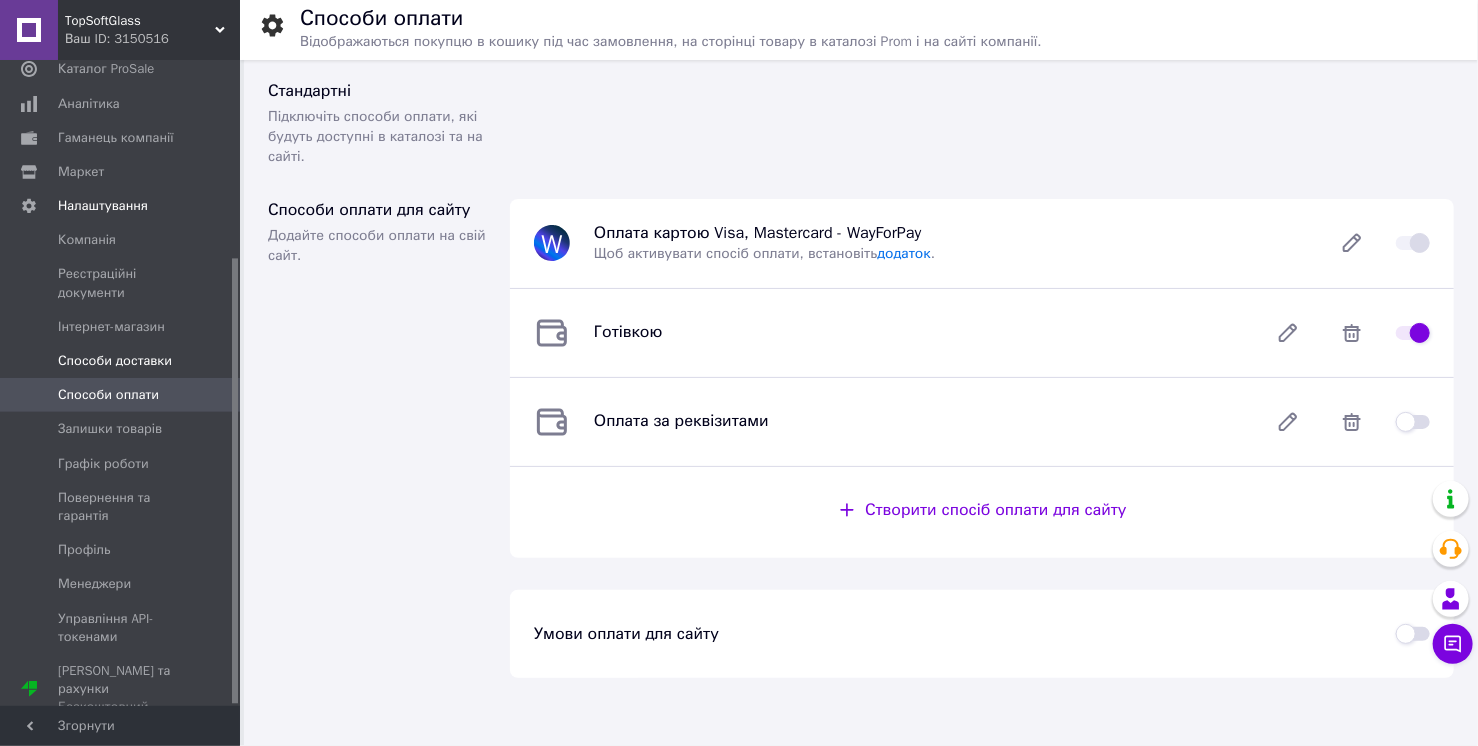 click on "Способи доставки" at bounding box center (115, 361) 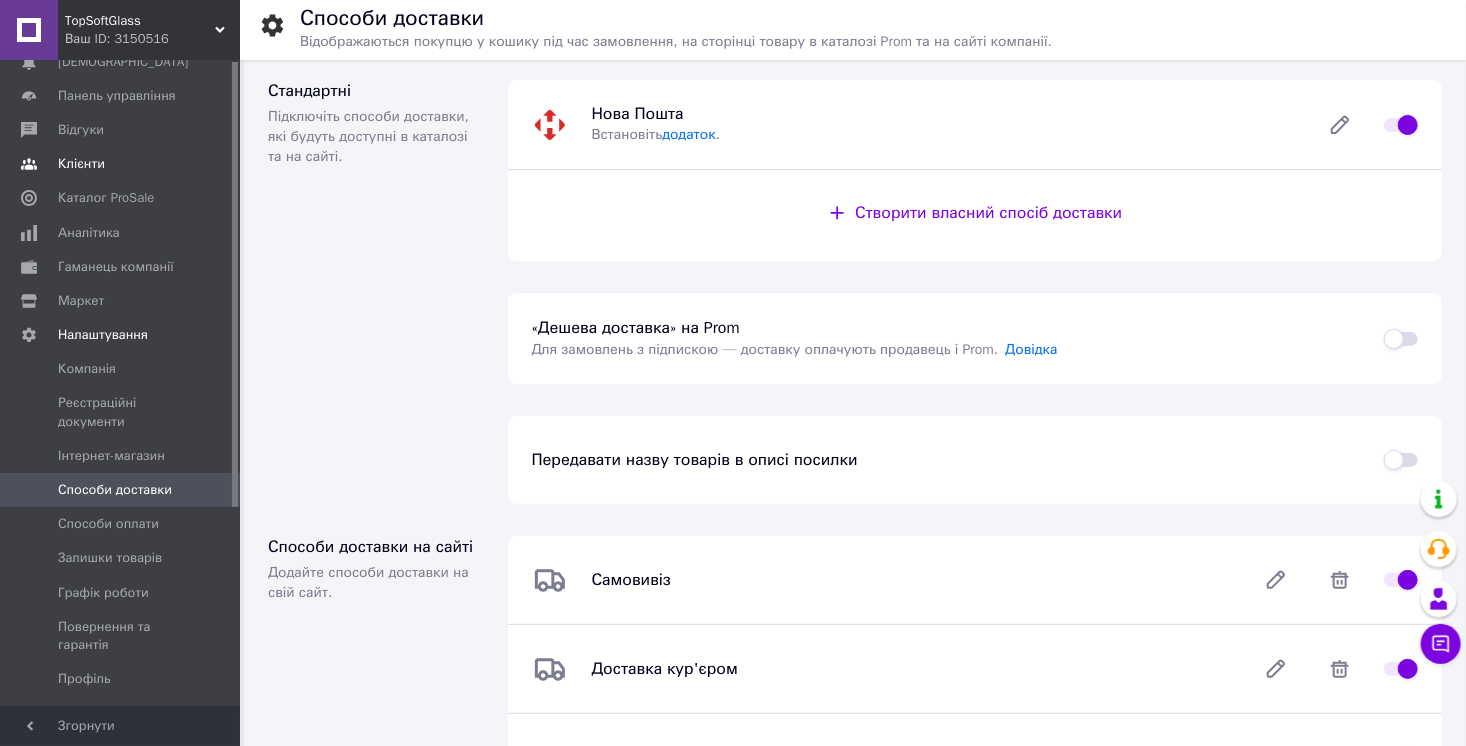 scroll, scrollTop: 0, scrollLeft: 0, axis: both 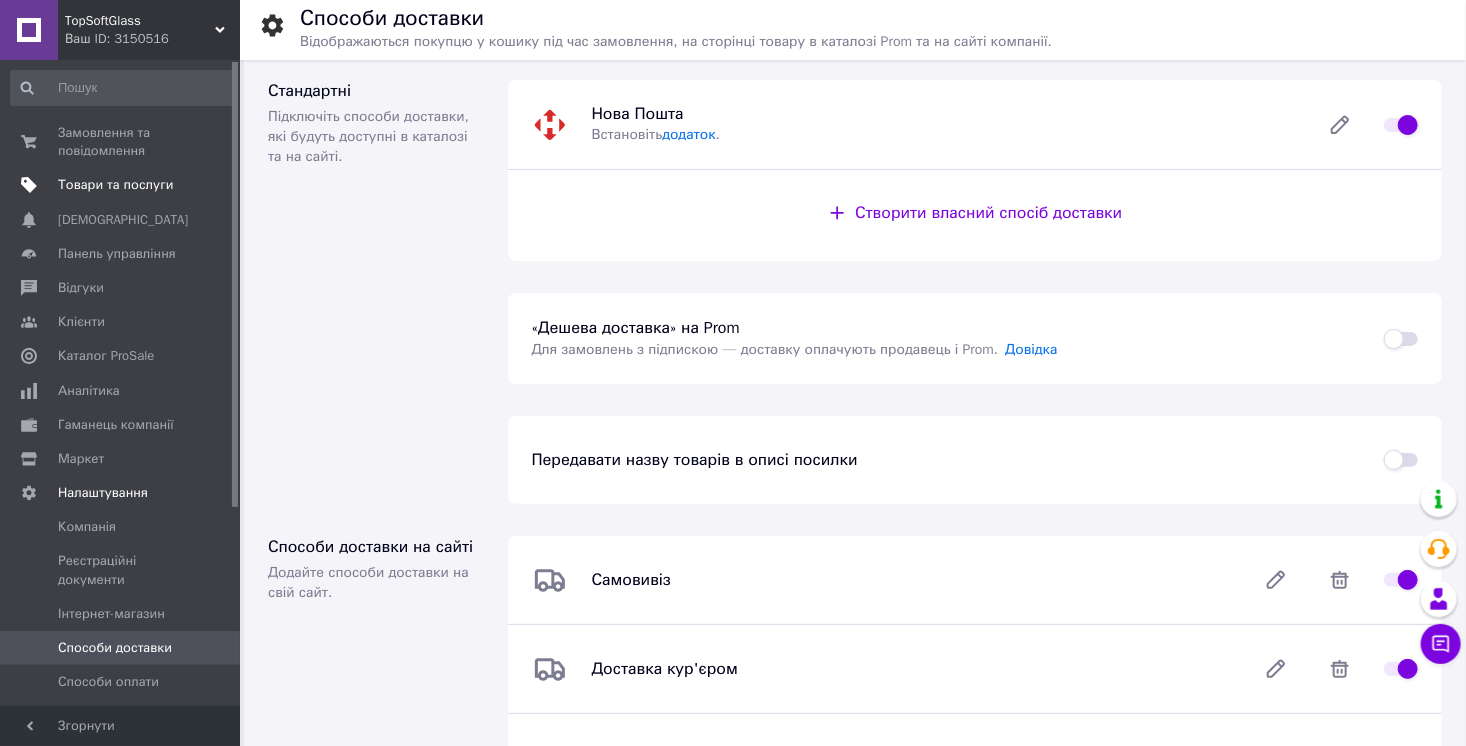 click on "Товари та послуги" at bounding box center [115, 185] 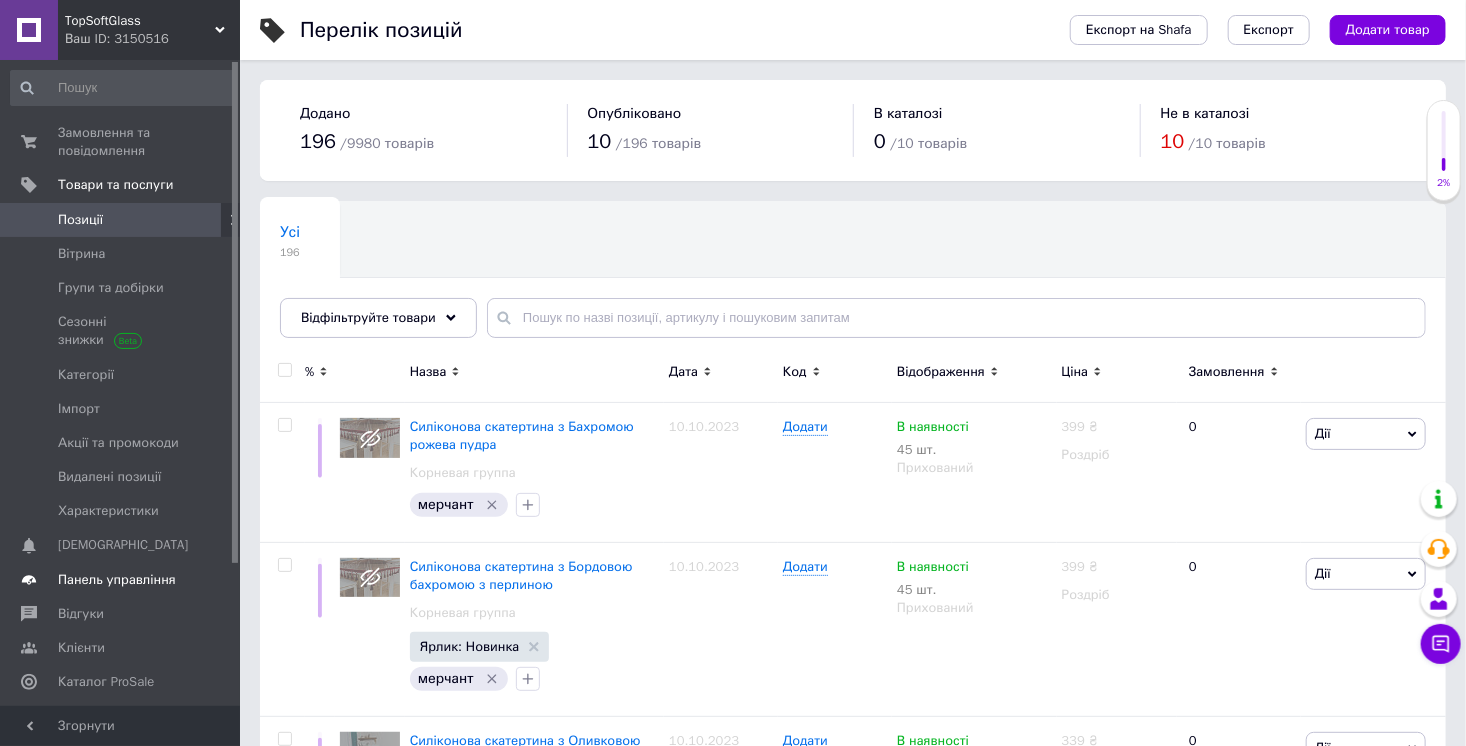 click on "Панель управління" at bounding box center [117, 580] 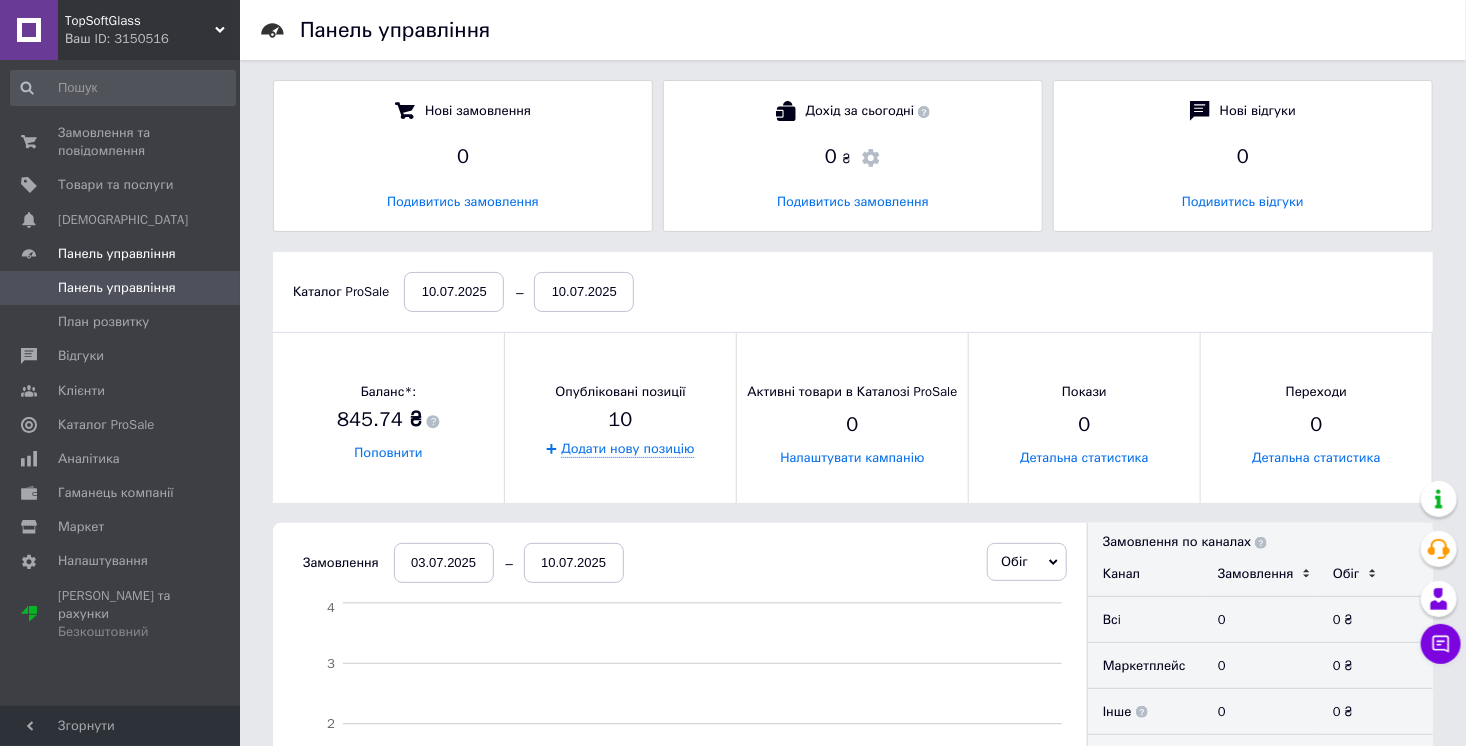scroll, scrollTop: 10, scrollLeft: 9, axis: both 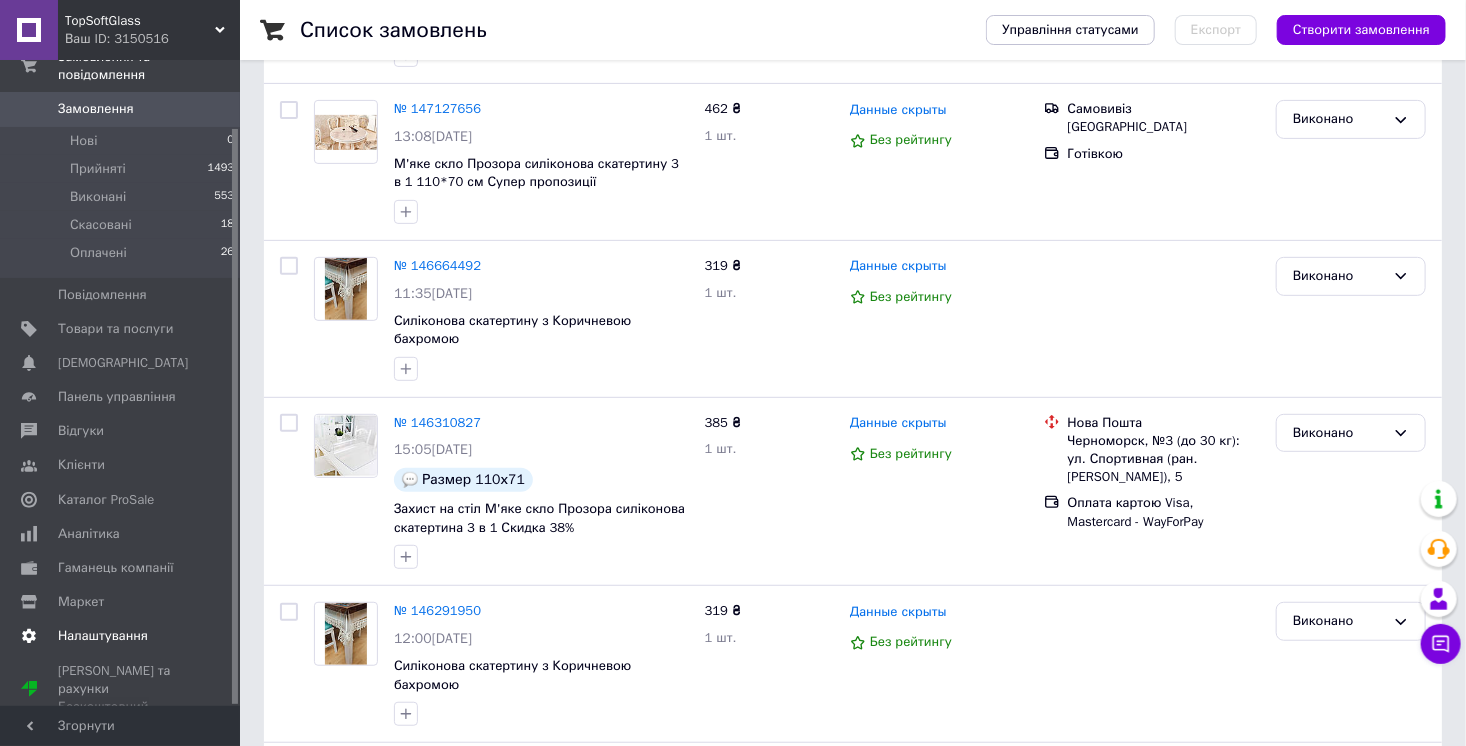 click on "Налаштування" at bounding box center (123, 636) 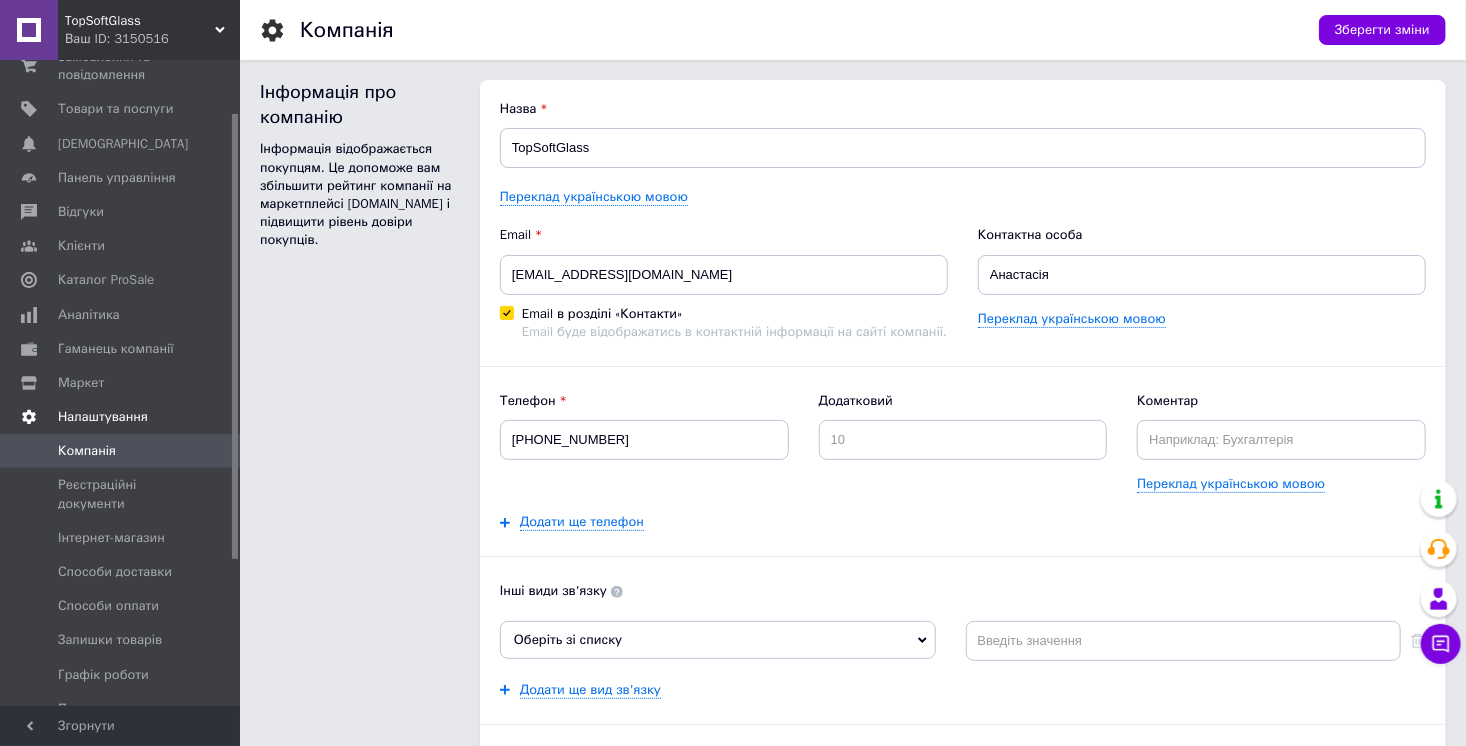 scroll, scrollTop: 0, scrollLeft: 0, axis: both 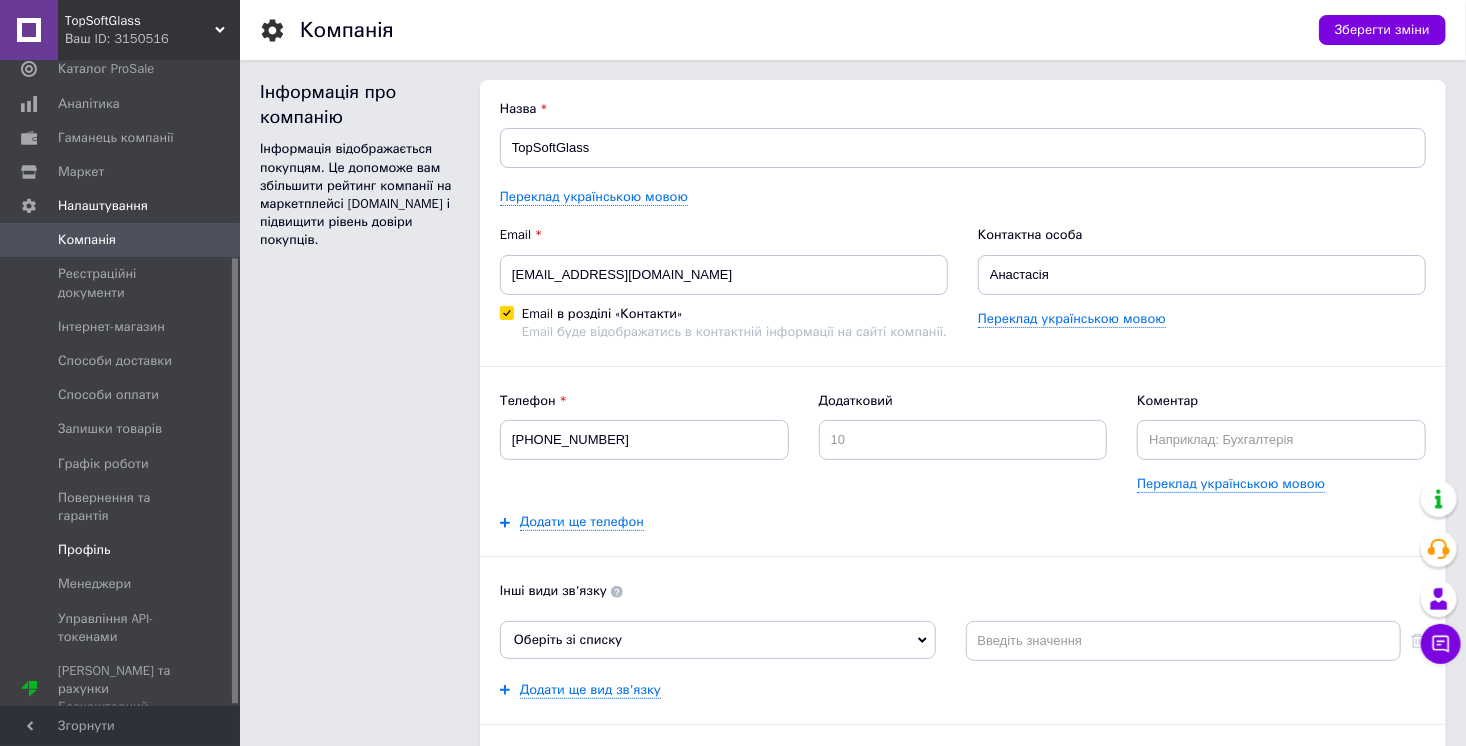 click on "Профіль" at bounding box center [84, 550] 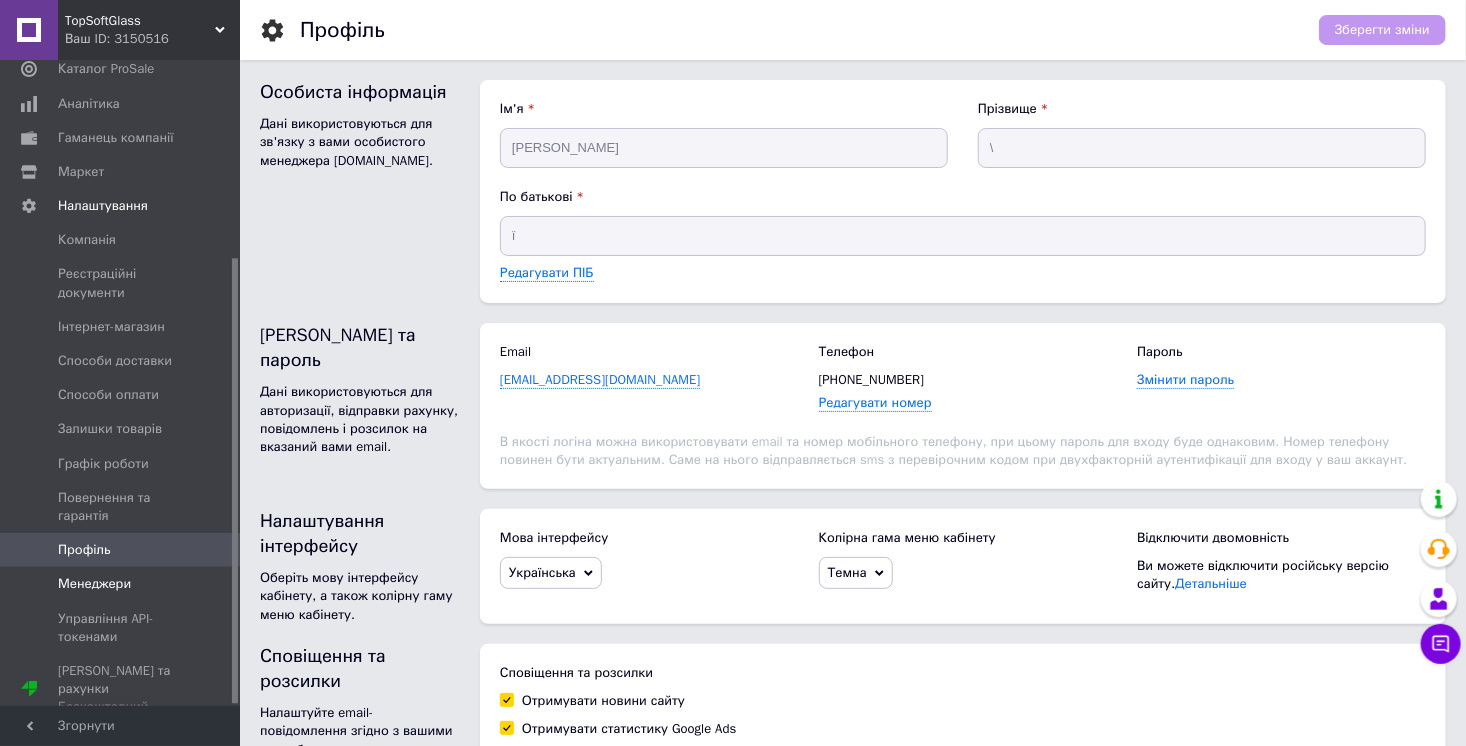 click on "Менеджери" at bounding box center (94, 584) 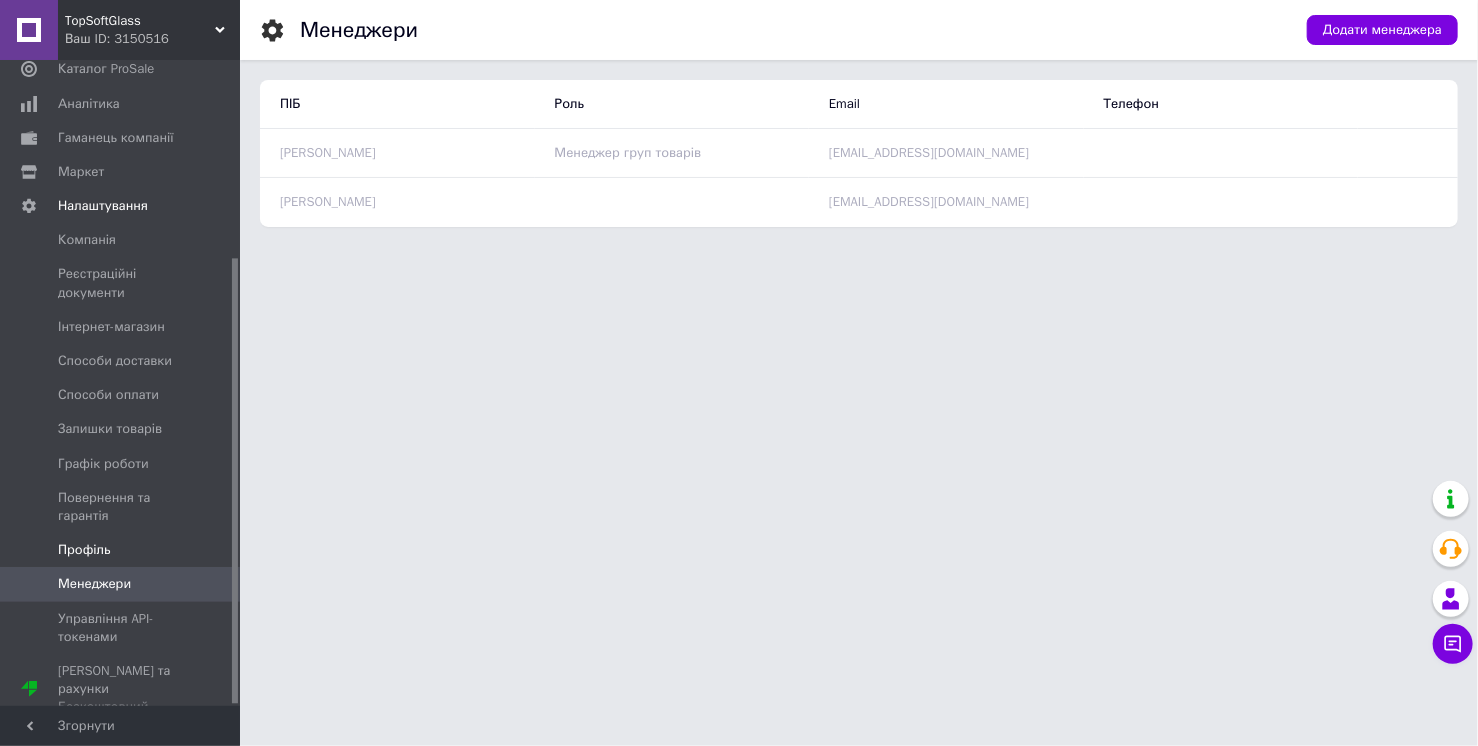 click on "Профіль" at bounding box center [121, 550] 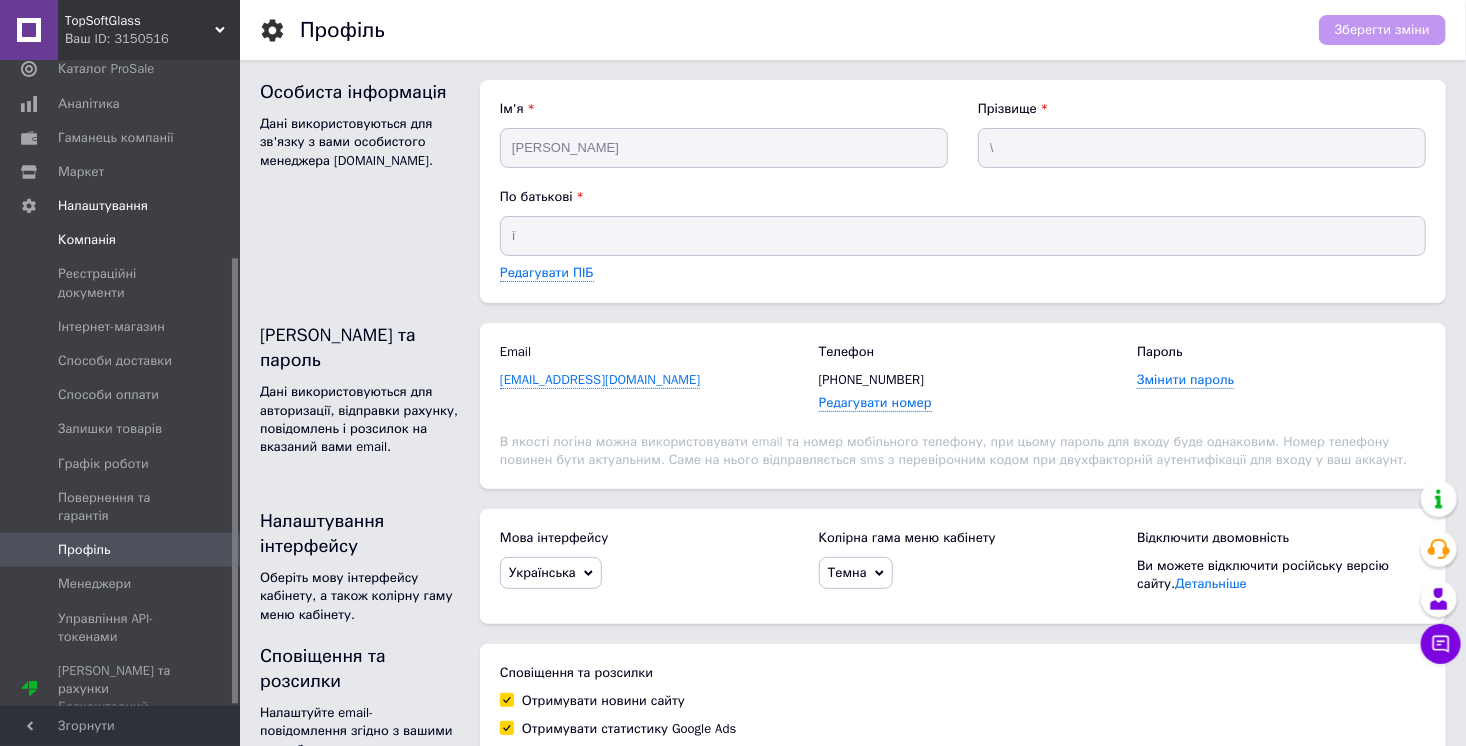 click on "Компанія" at bounding box center (87, 240) 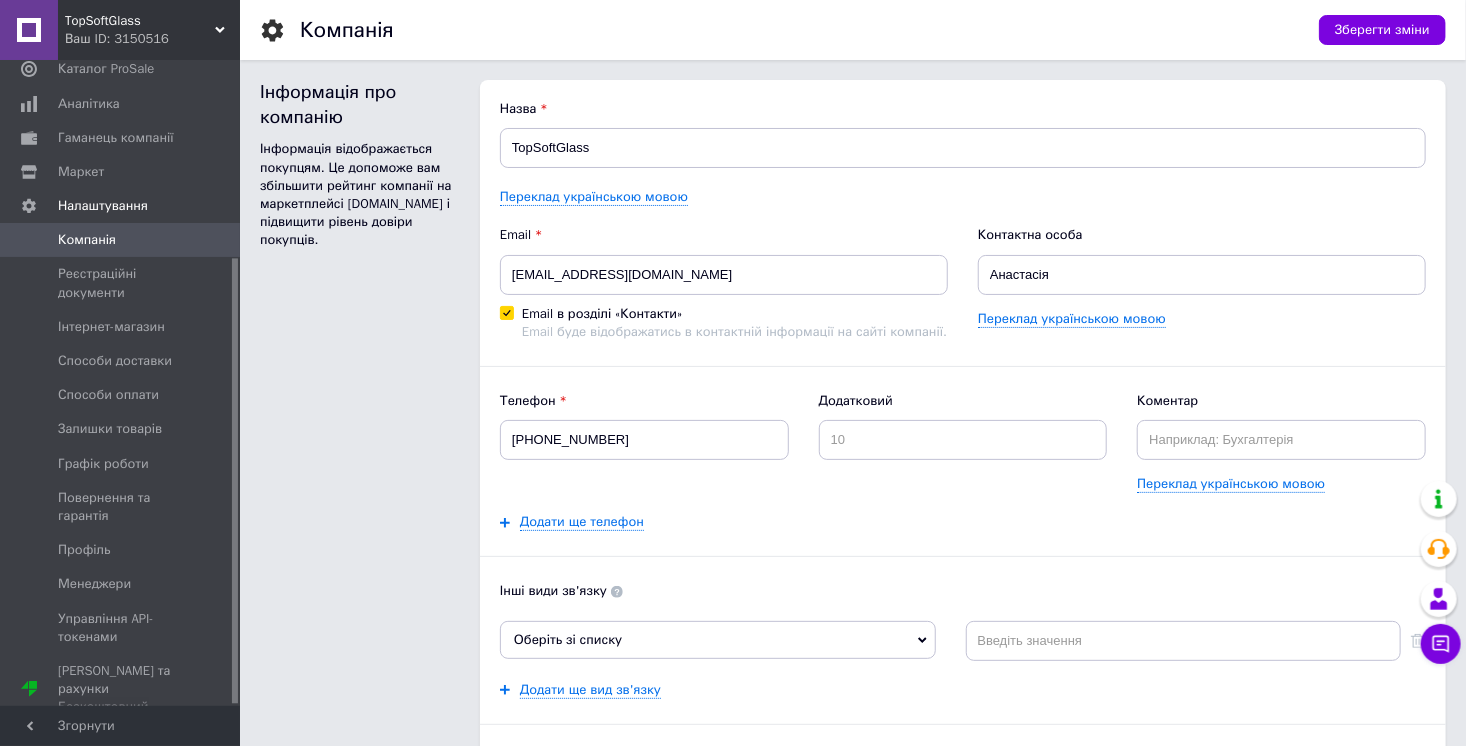 scroll, scrollTop: 0, scrollLeft: 0, axis: both 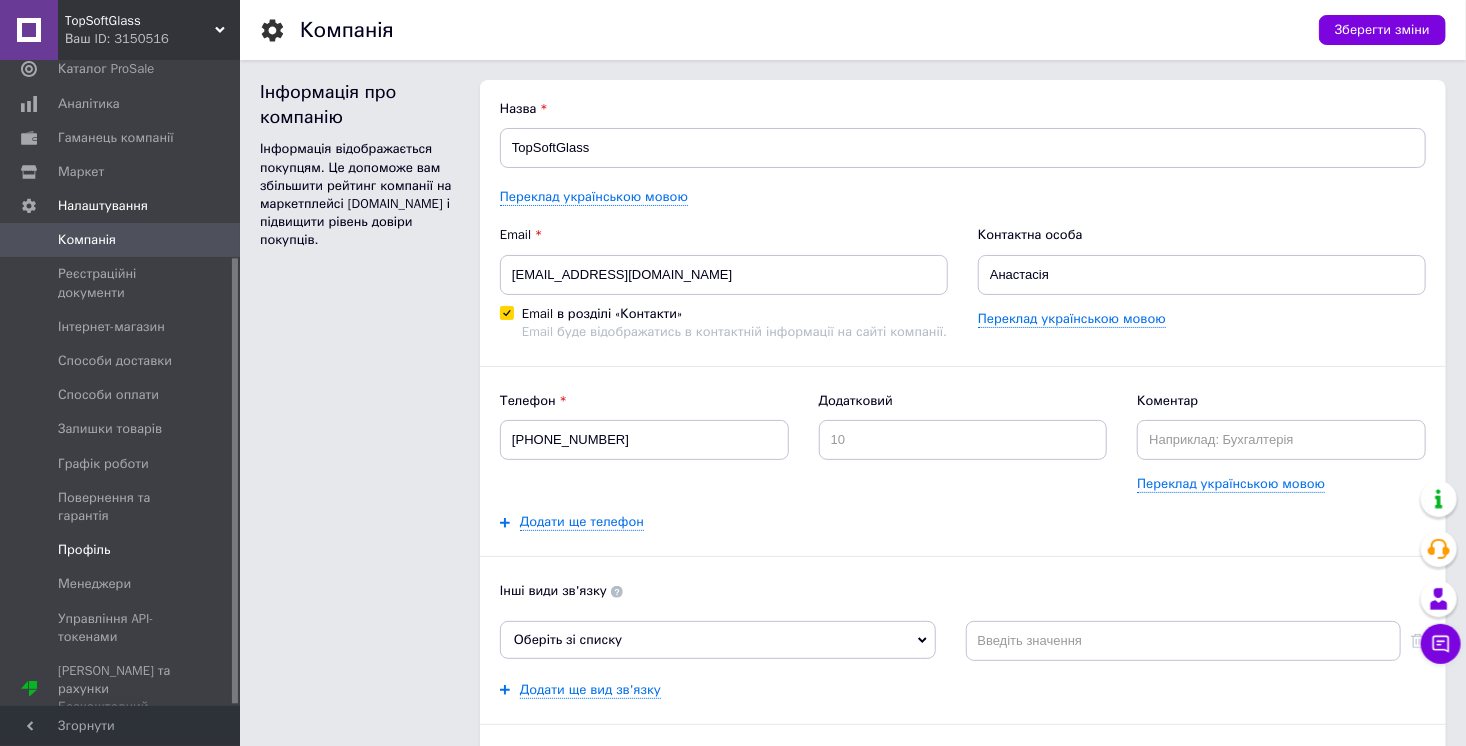 click on "Профіль" at bounding box center [121, 550] 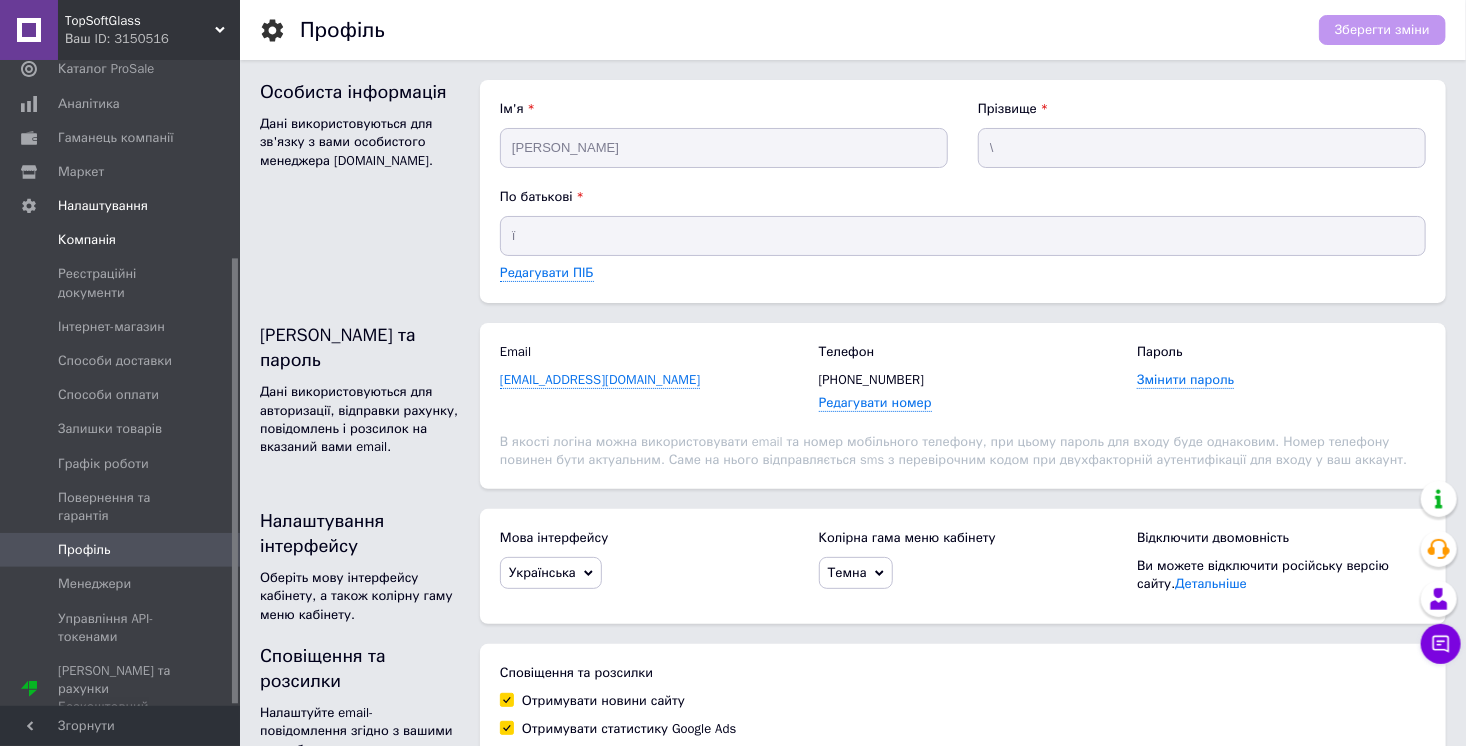 click on "Компанія" at bounding box center [87, 240] 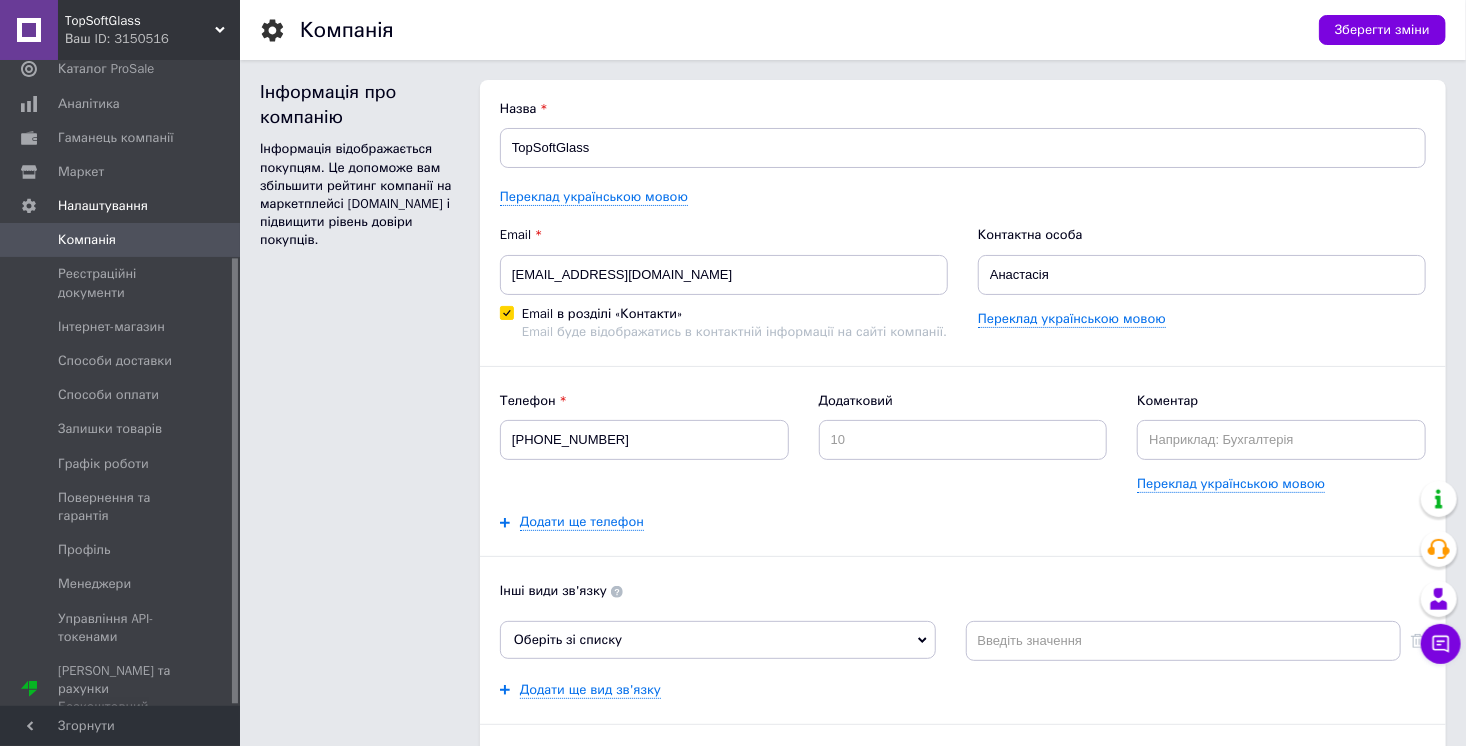scroll, scrollTop: 0, scrollLeft: 0, axis: both 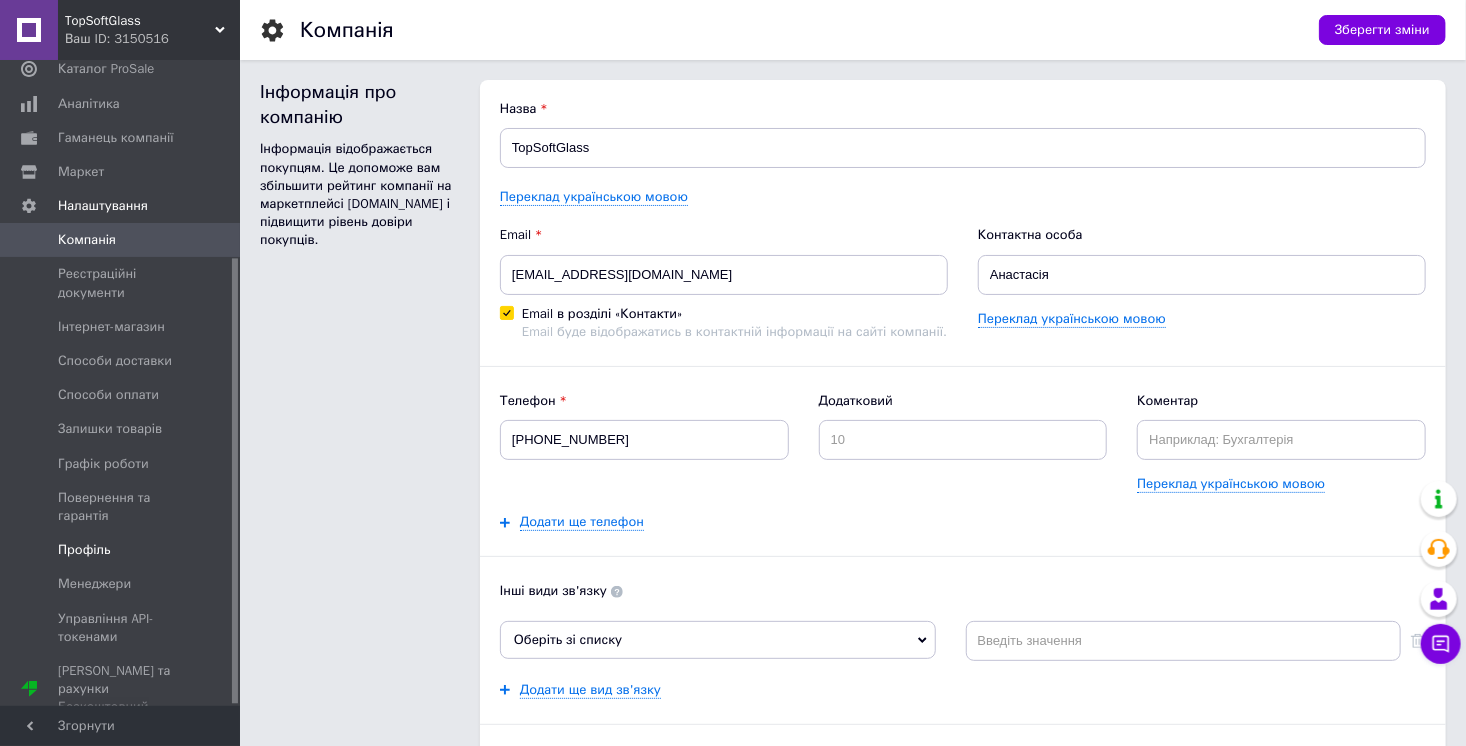 click on "Профіль" at bounding box center (121, 550) 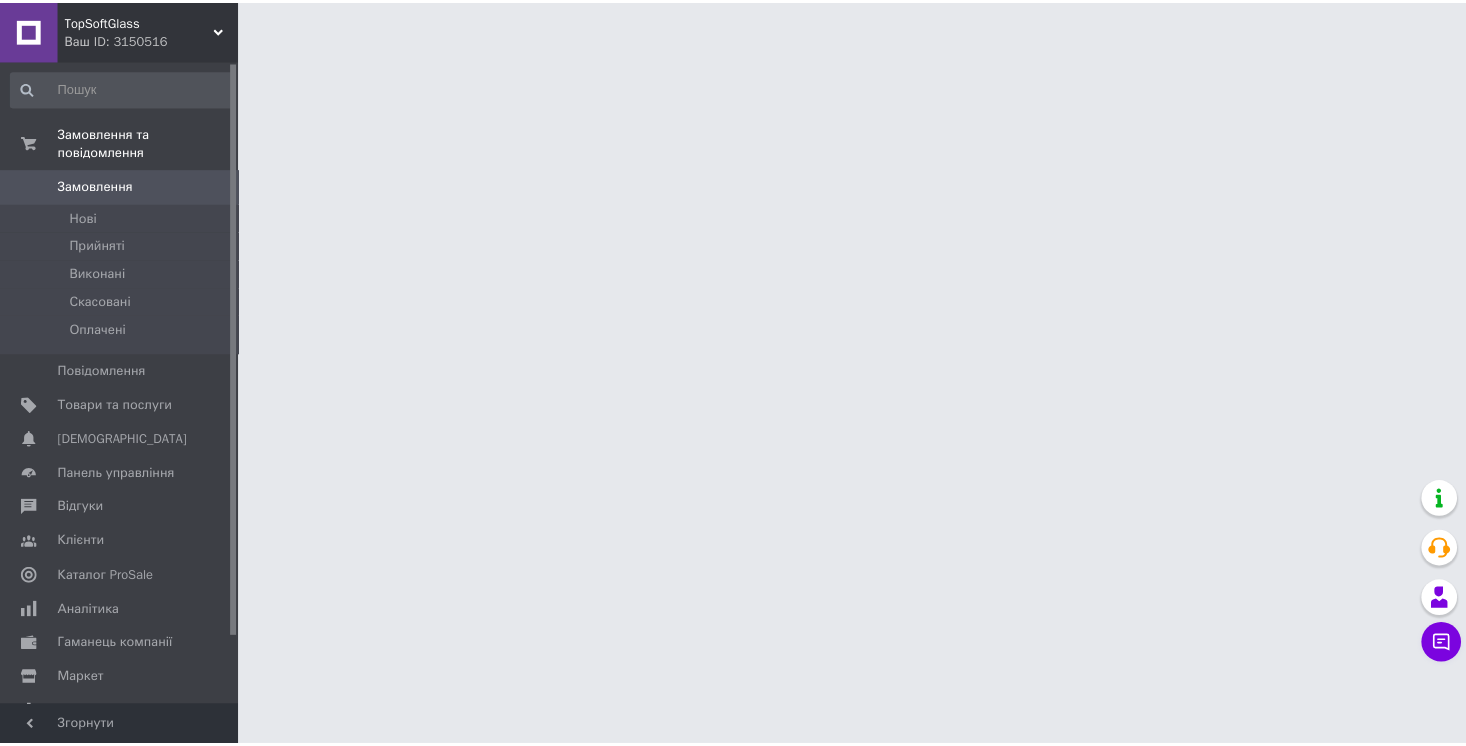 scroll, scrollTop: 0, scrollLeft: 0, axis: both 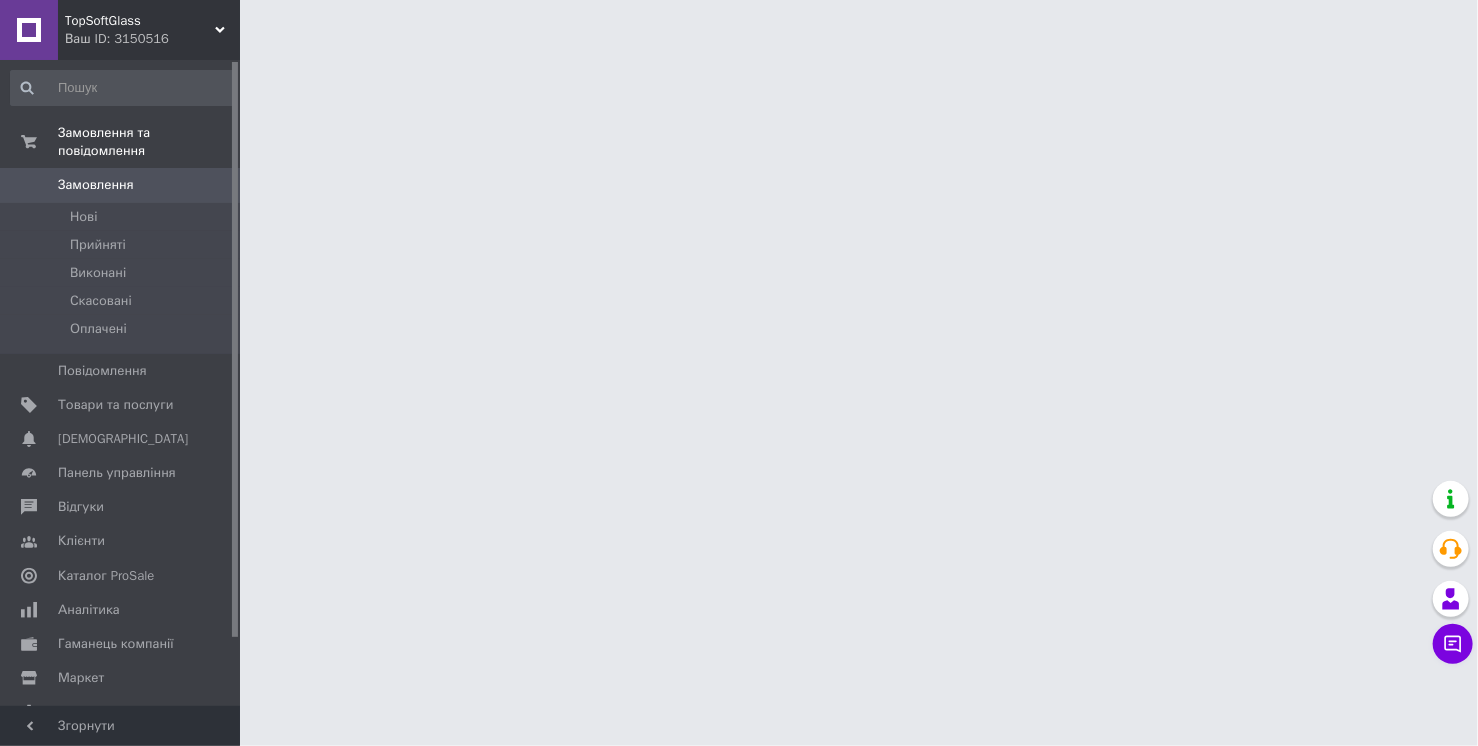 click on "Ваш ID: 3150516" at bounding box center (152, 39) 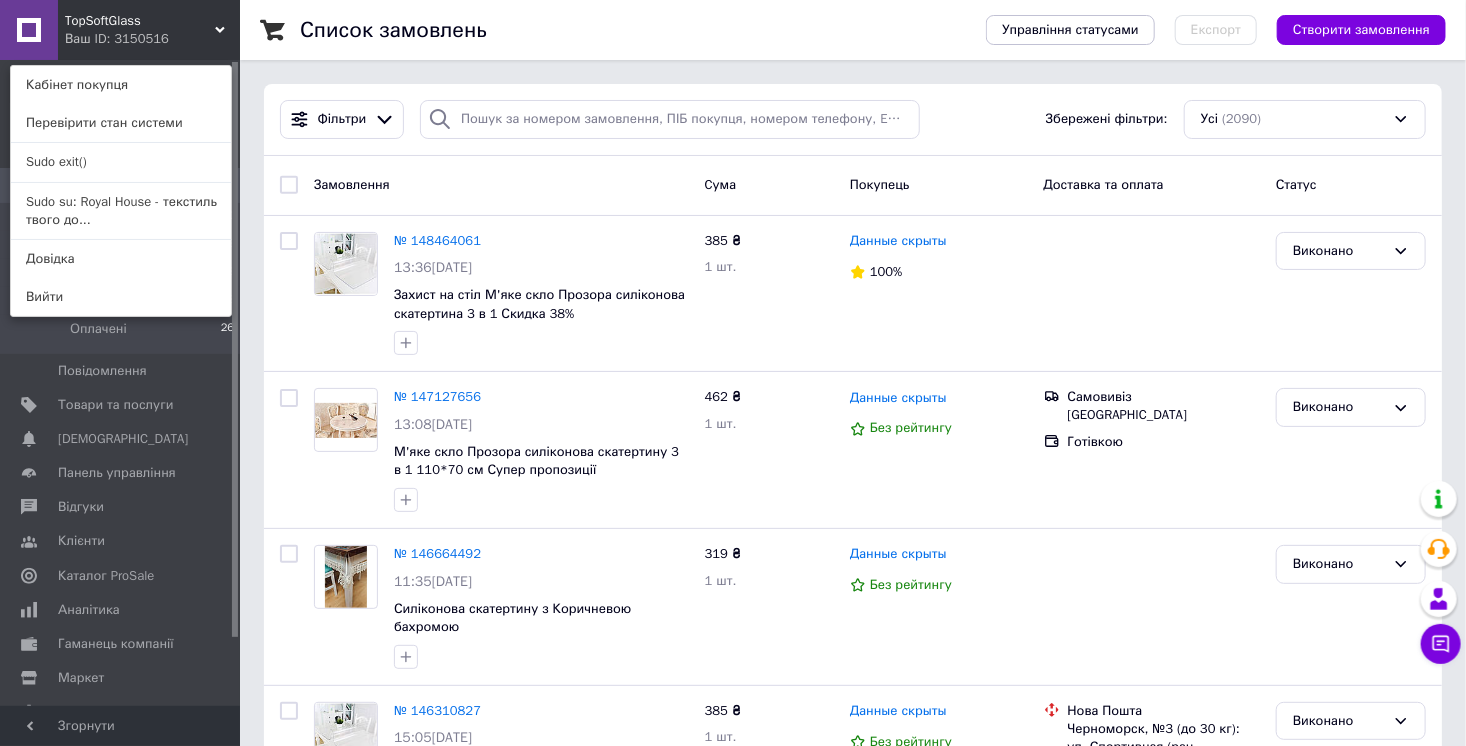 click on "Ваш ID: 3150516" at bounding box center (107, 39) 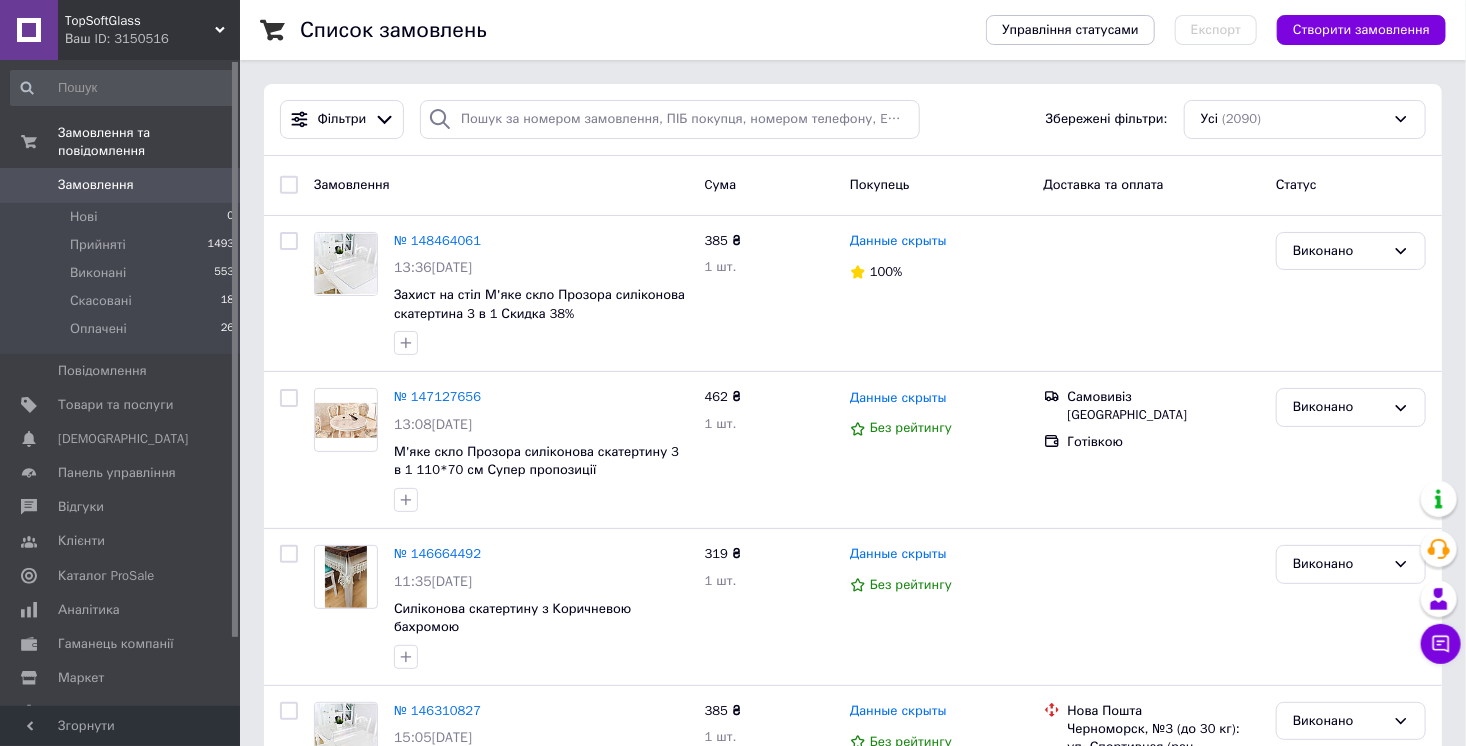 click on "Список замовлень" at bounding box center [623, 30] 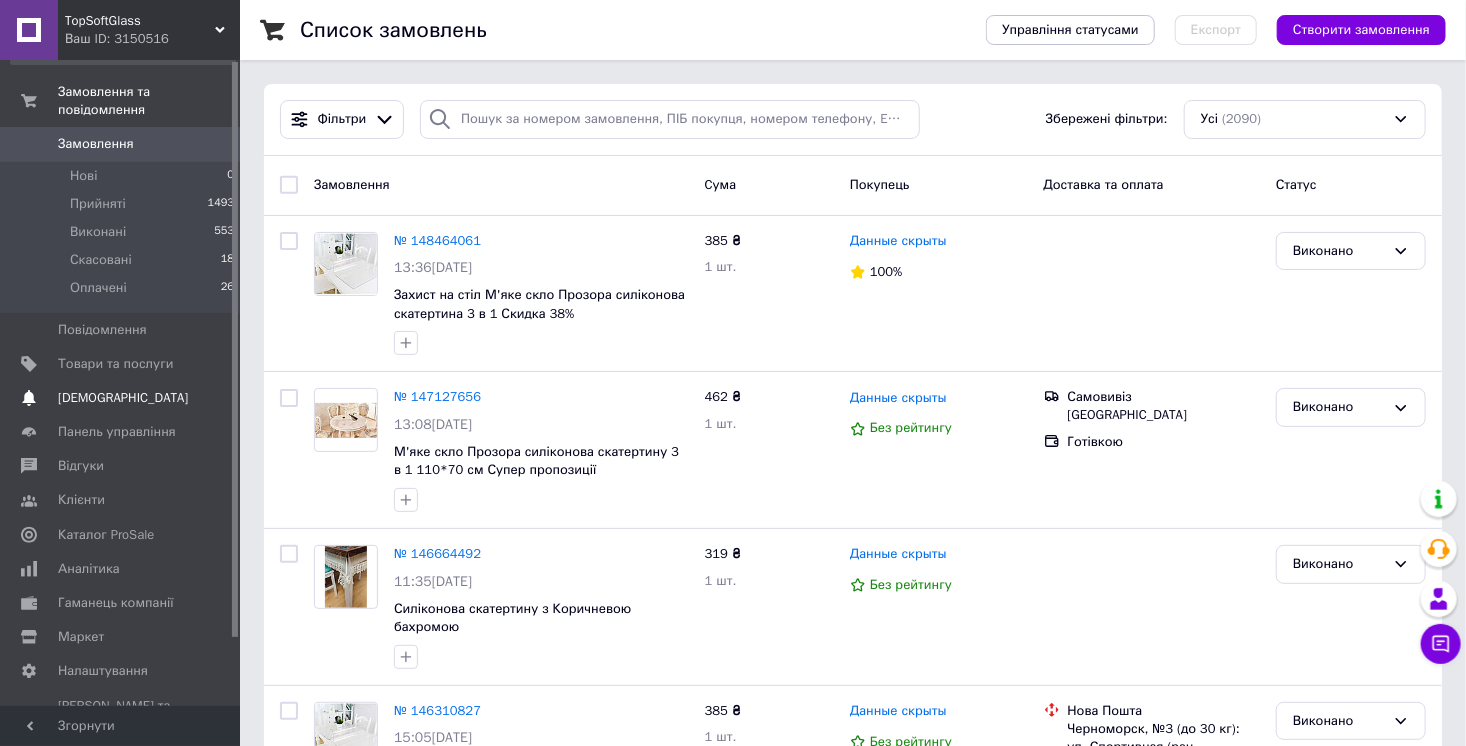 scroll, scrollTop: 76, scrollLeft: 0, axis: vertical 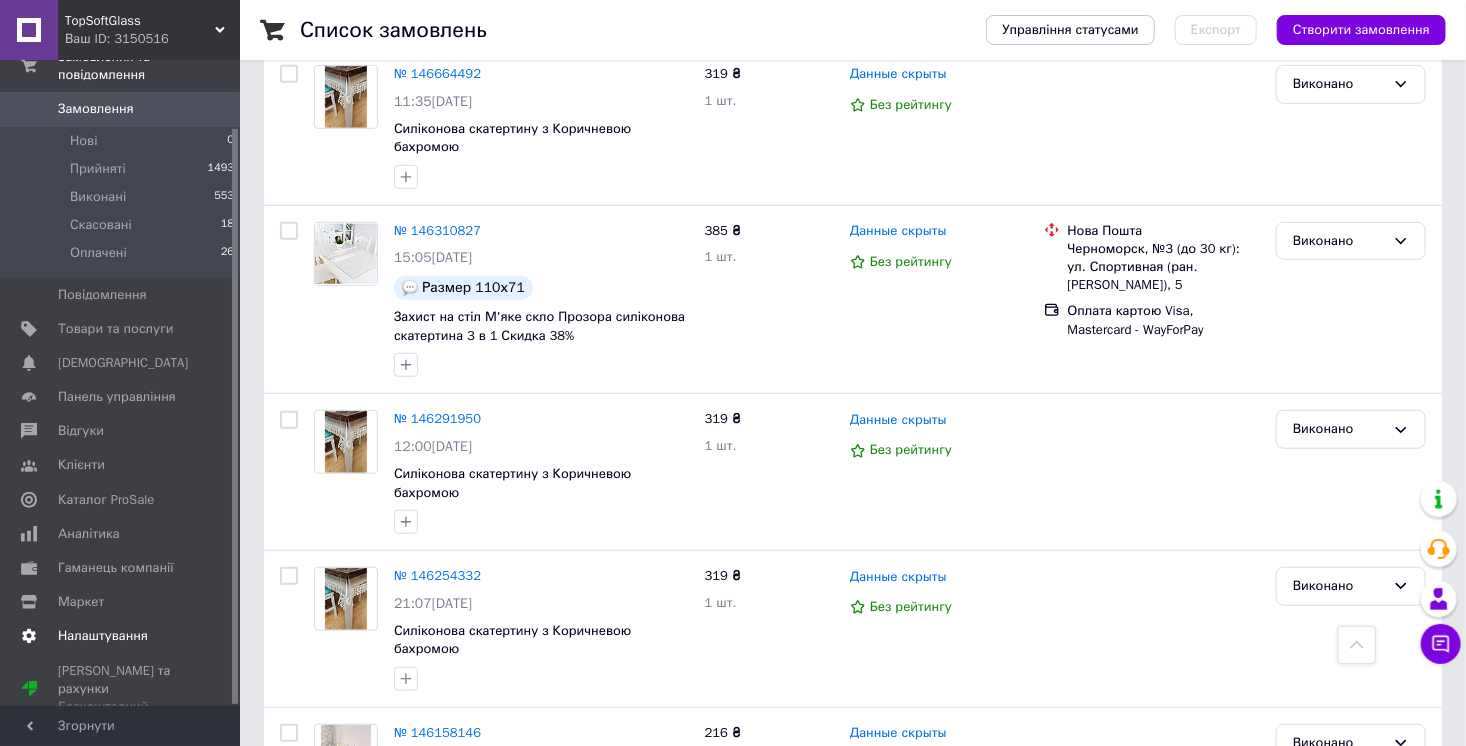 click on "Налаштування" at bounding box center (103, 636) 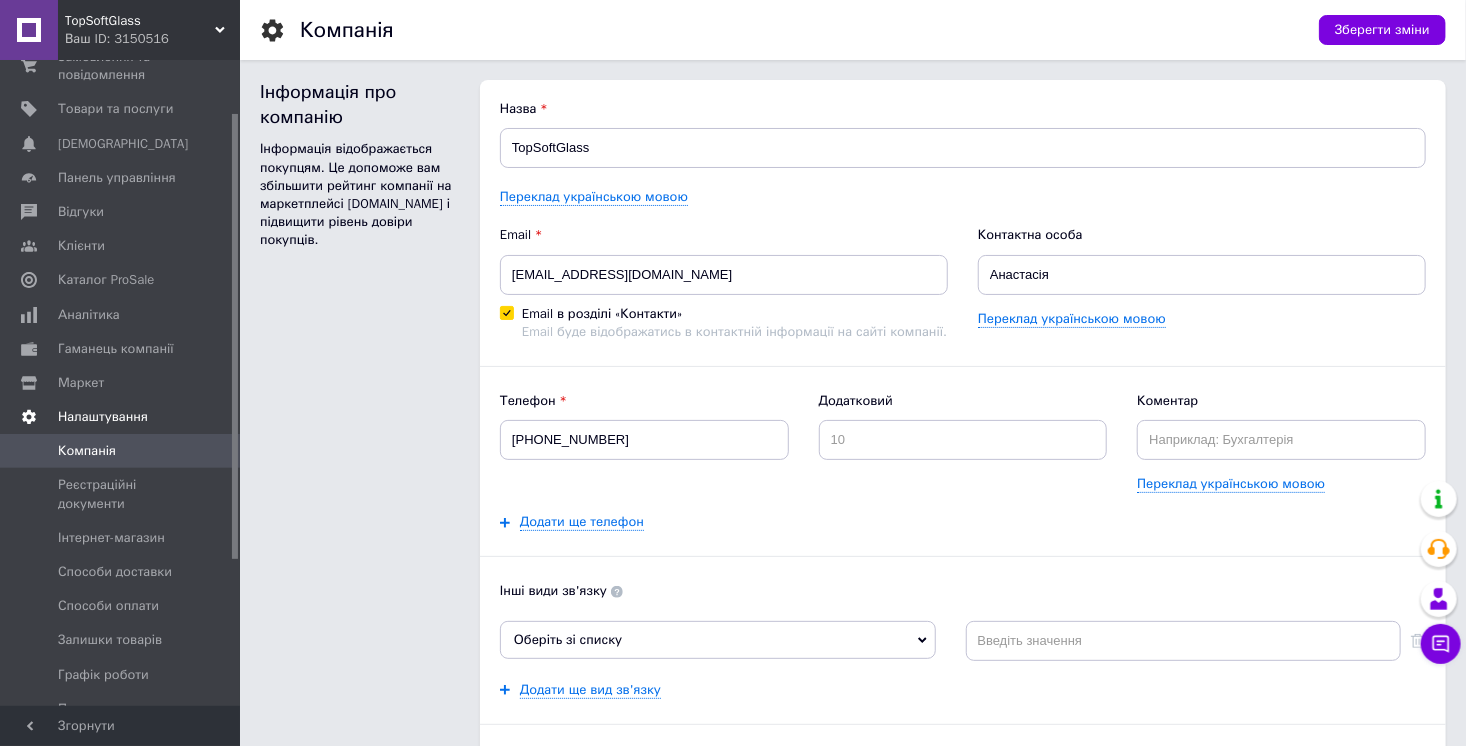 scroll, scrollTop: 0, scrollLeft: 0, axis: both 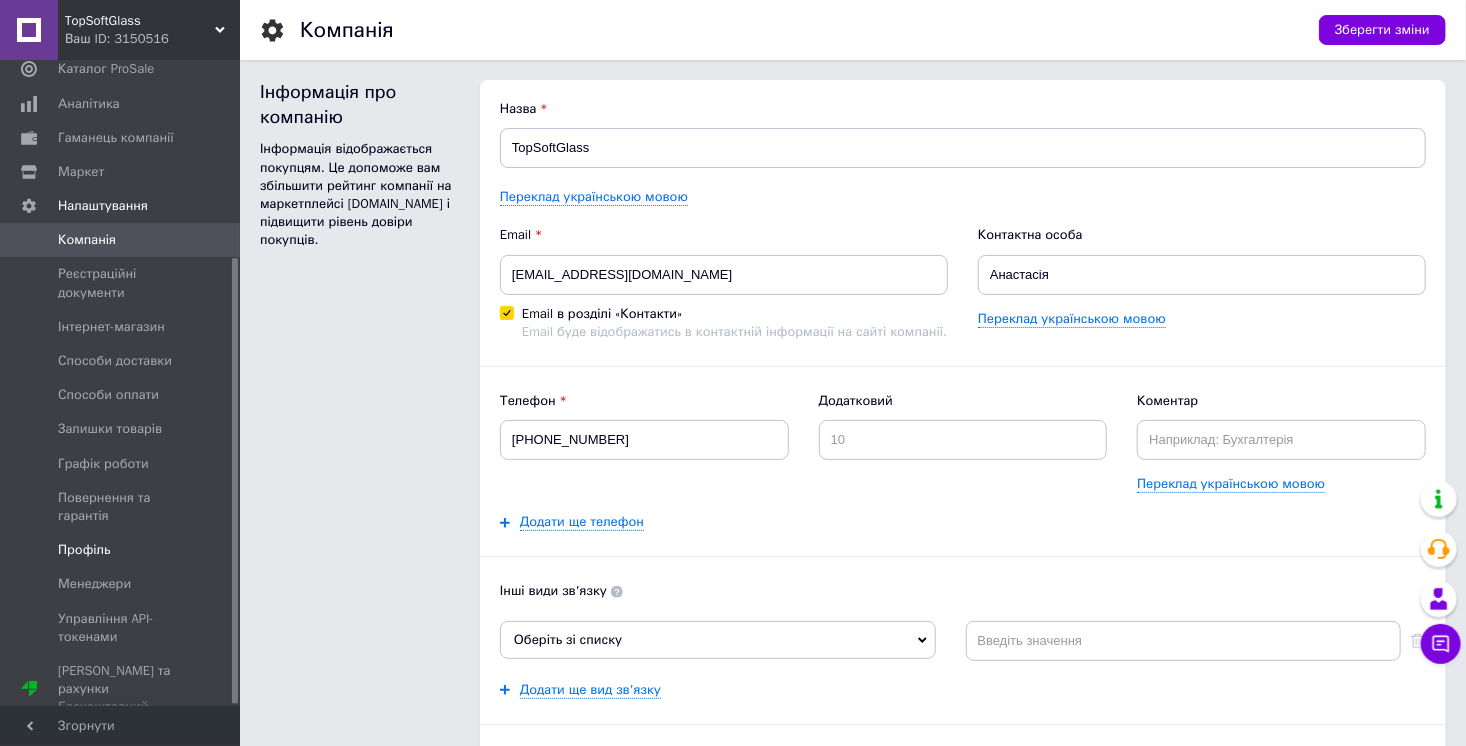 click on "Профіль" at bounding box center (84, 550) 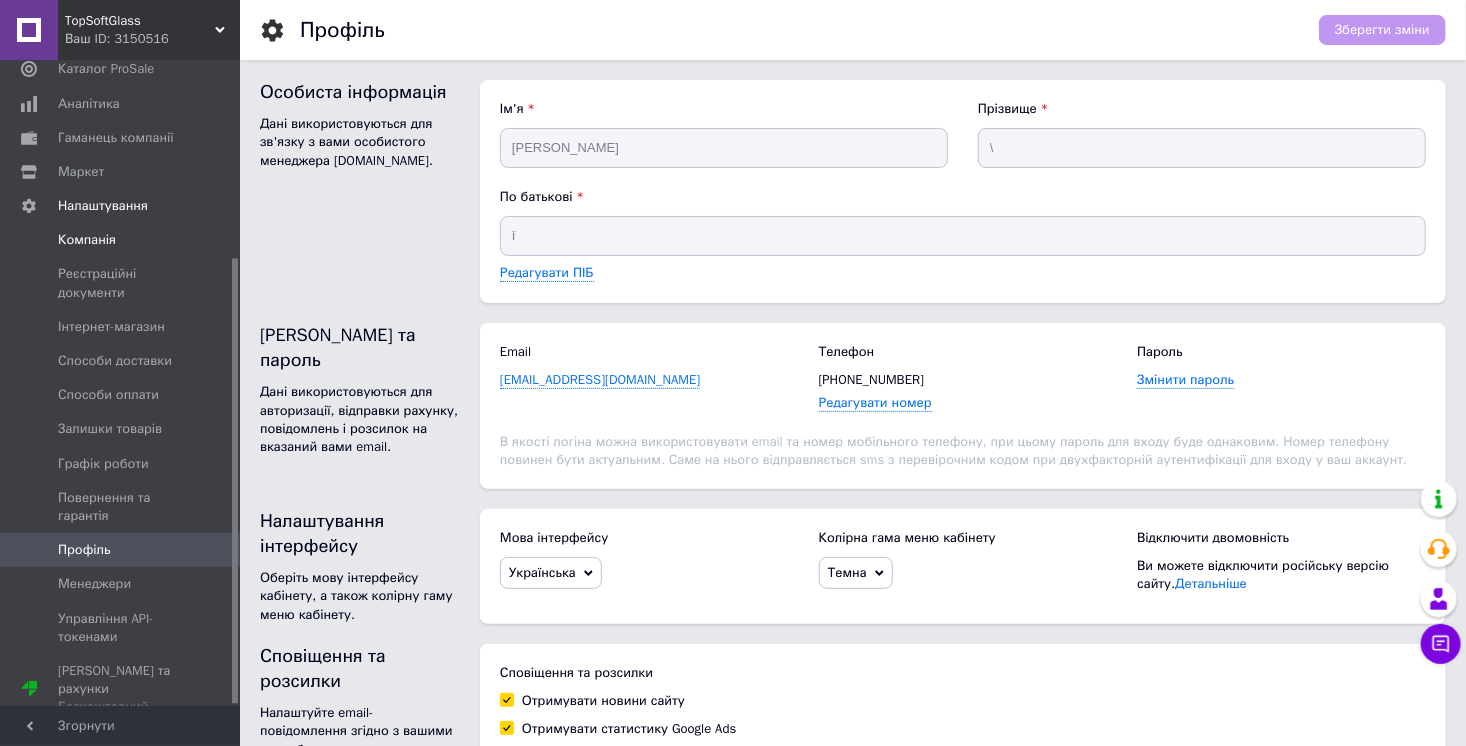 click on "Компанія" at bounding box center (87, 240) 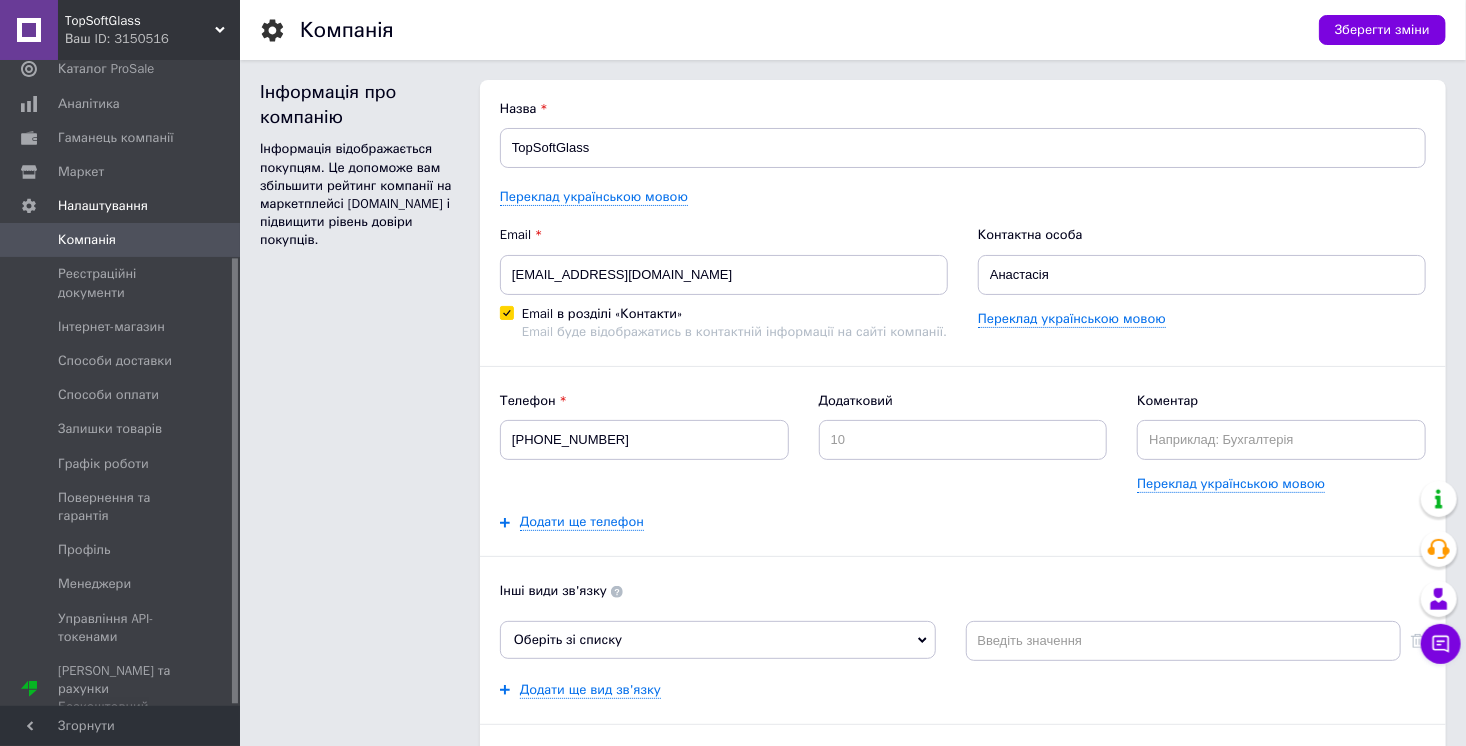 scroll, scrollTop: 0, scrollLeft: 0, axis: both 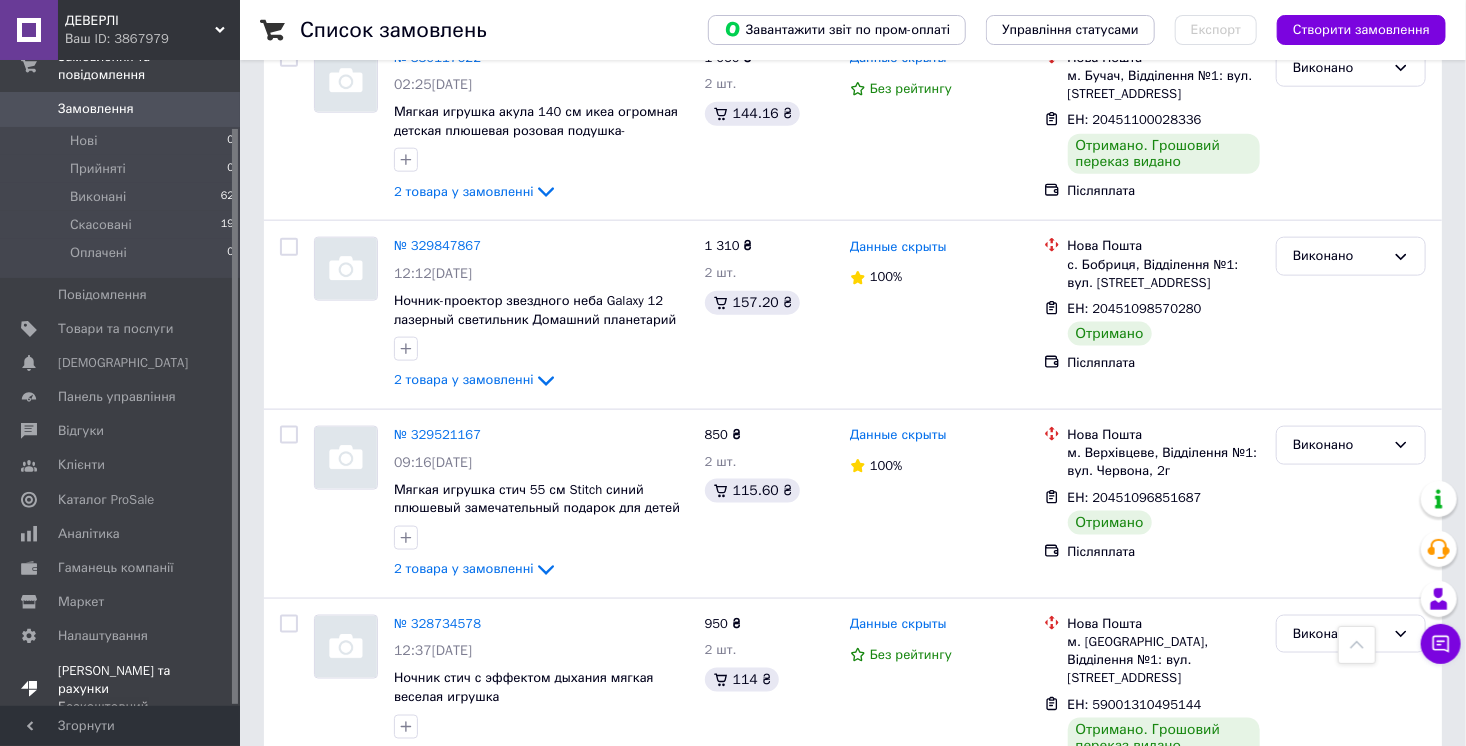 click on "Тарифи та рахунки Безкоштовний" at bounding box center [121, 689] 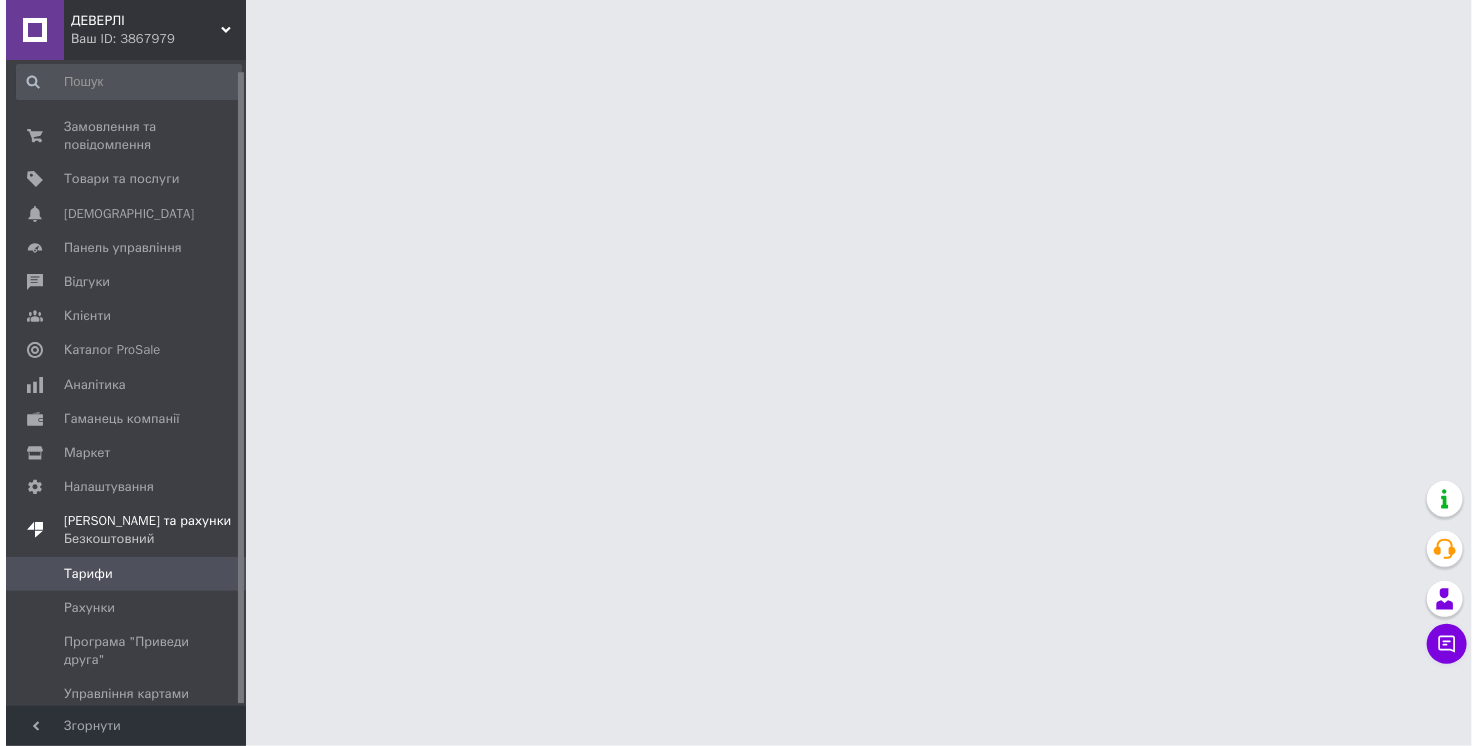 scroll, scrollTop: 0, scrollLeft: 0, axis: both 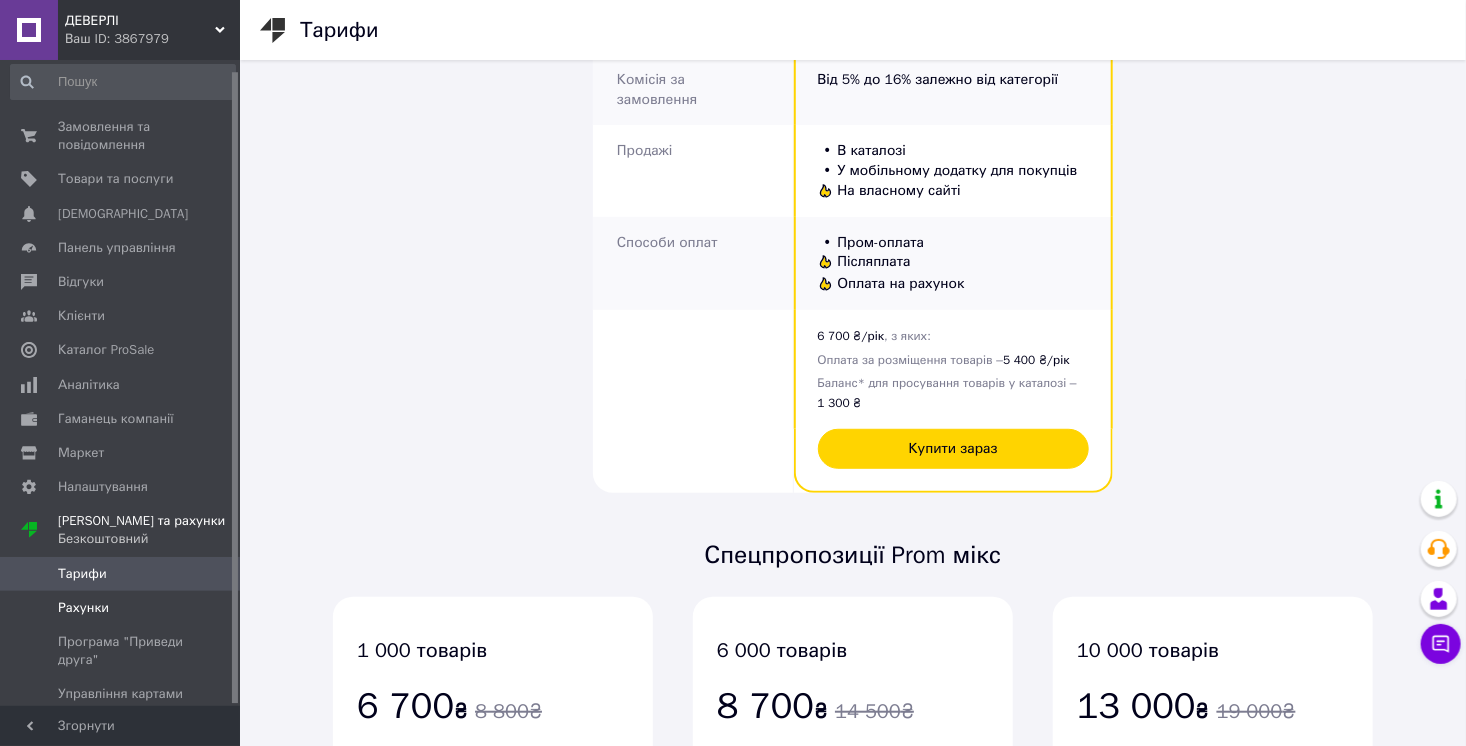 click on "Рахунки" at bounding box center (83, 608) 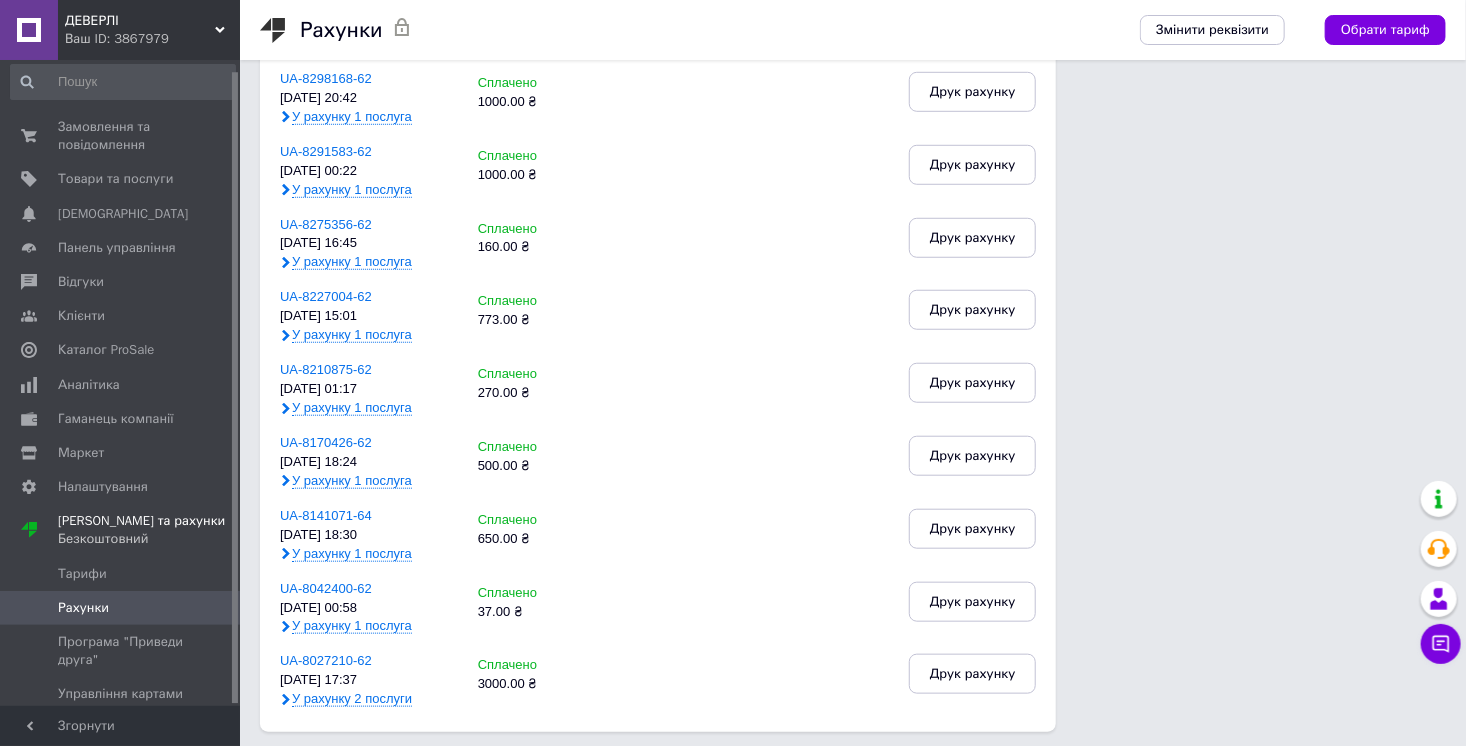scroll, scrollTop: 654, scrollLeft: 0, axis: vertical 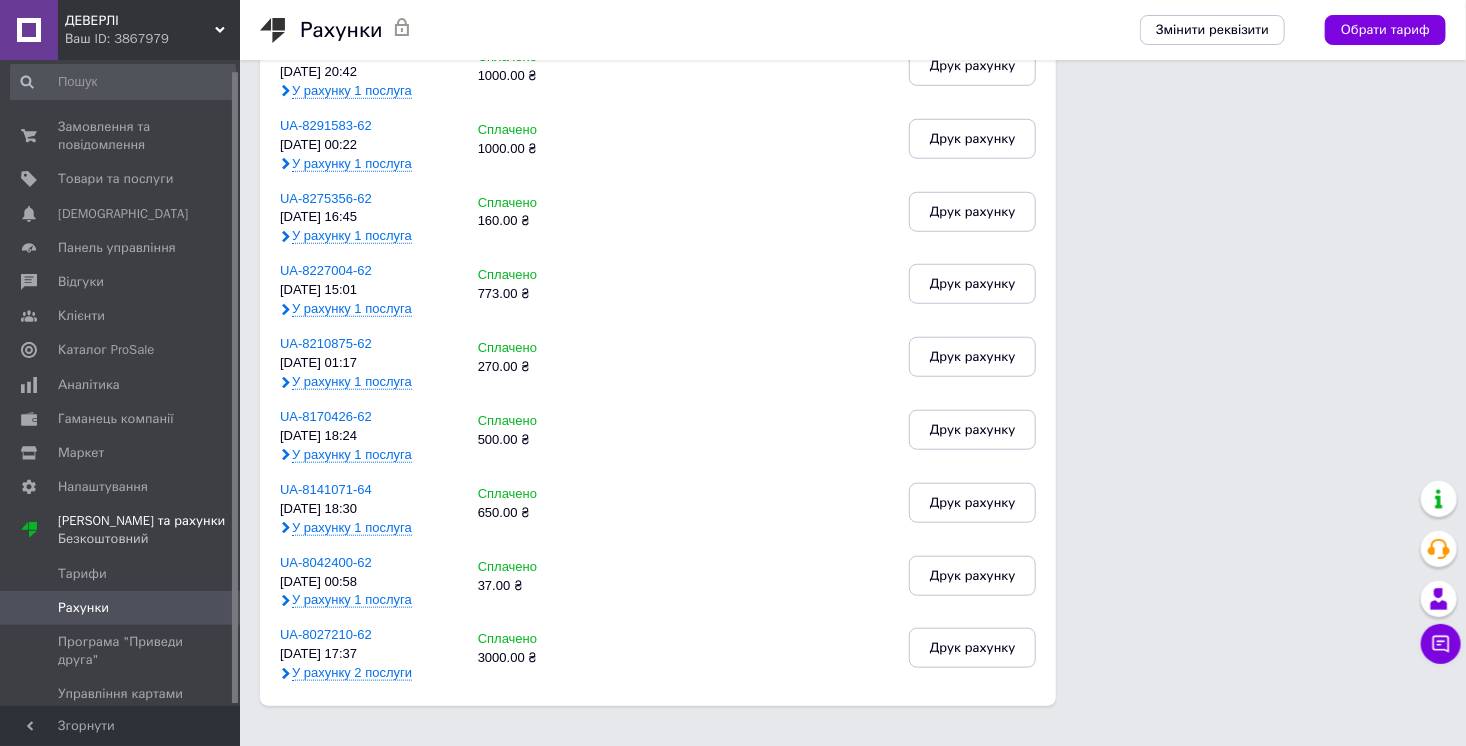 click on "У рахунку 2 послуги" at bounding box center [352, 673] 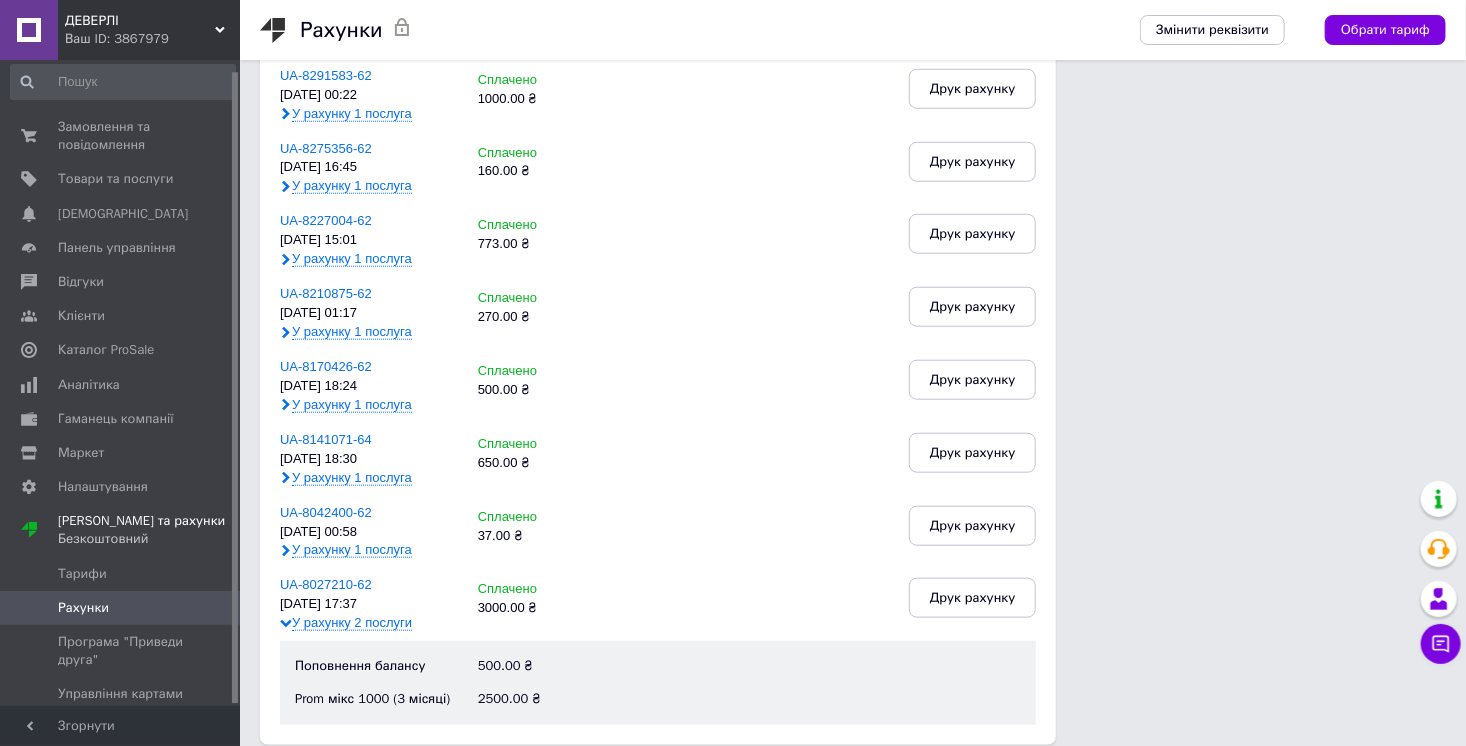scroll, scrollTop: 742, scrollLeft: 0, axis: vertical 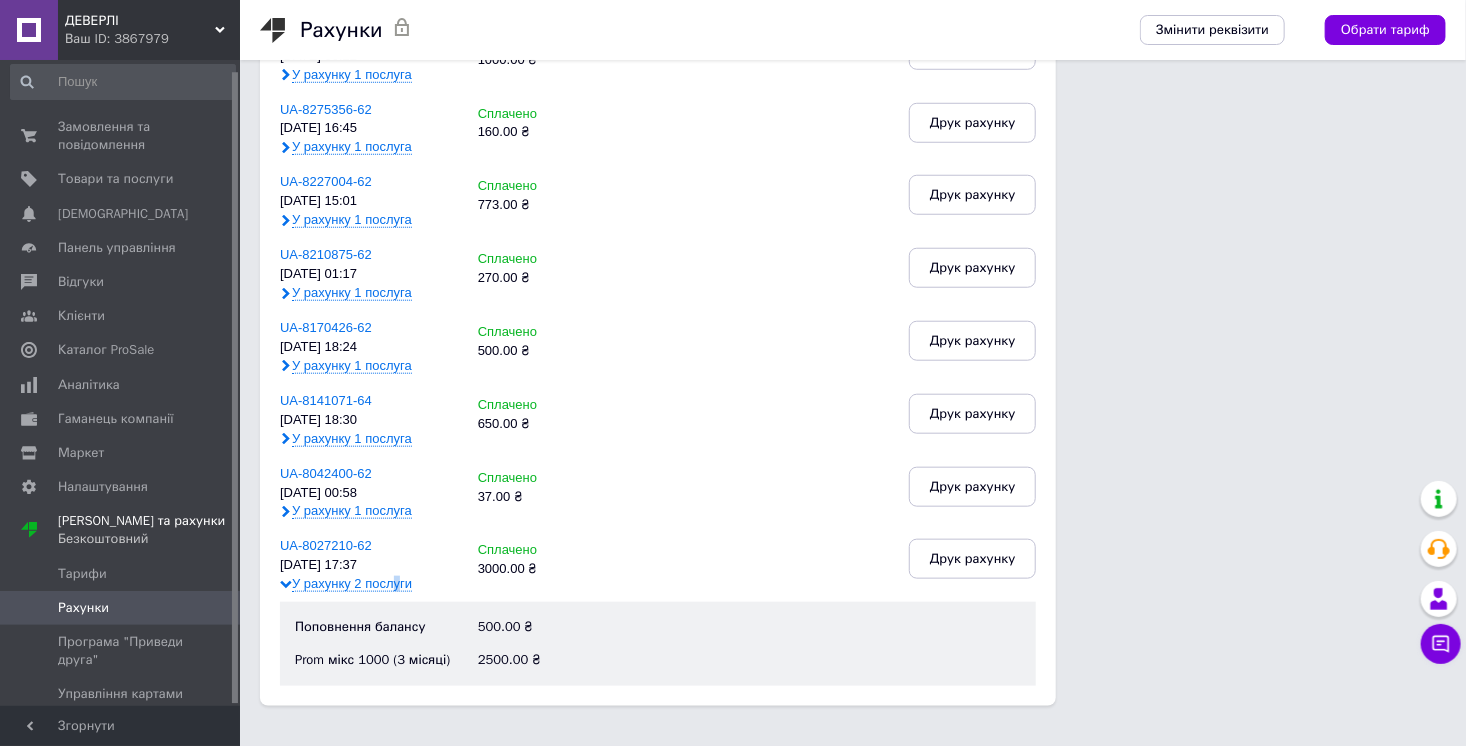 click on "У рахунку 2 послуги" at bounding box center (352, 584) 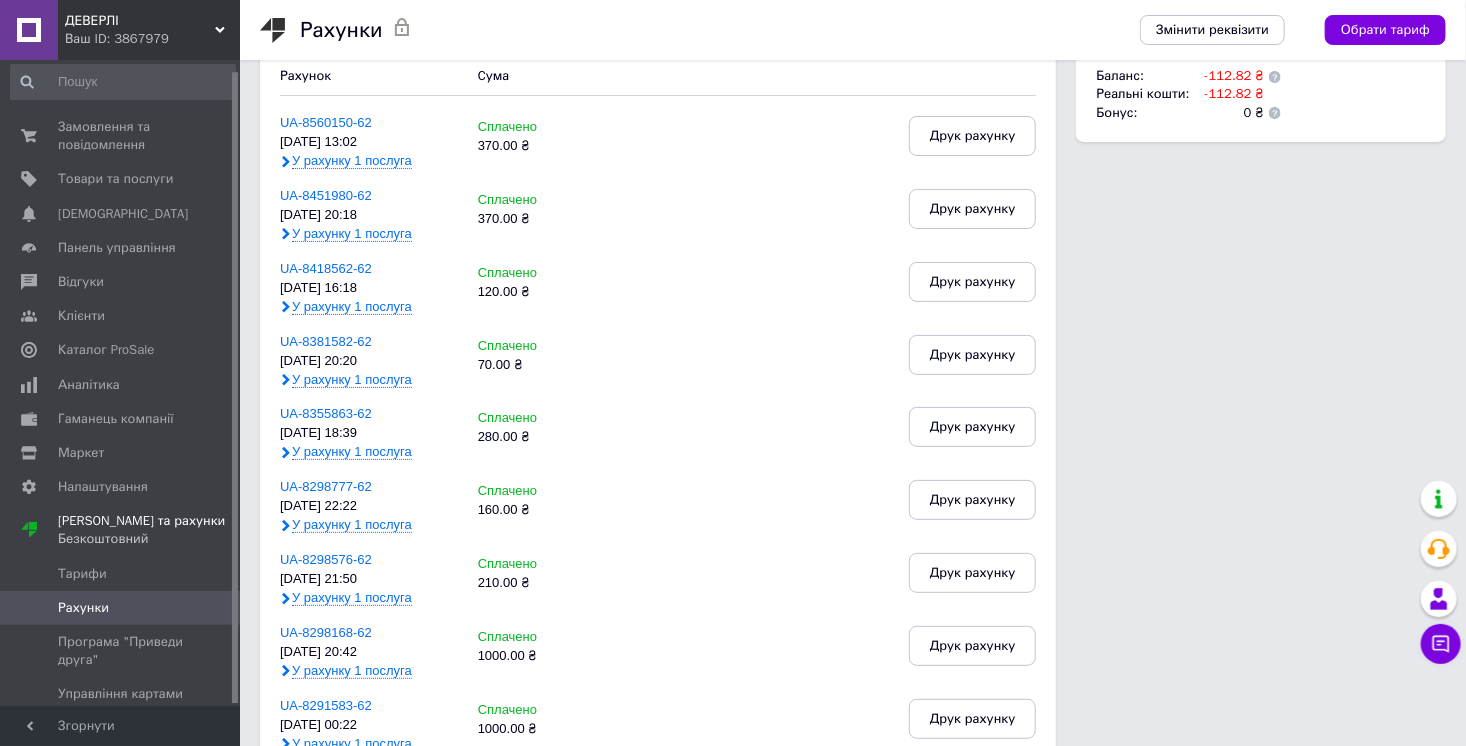 scroll, scrollTop: 0, scrollLeft: 0, axis: both 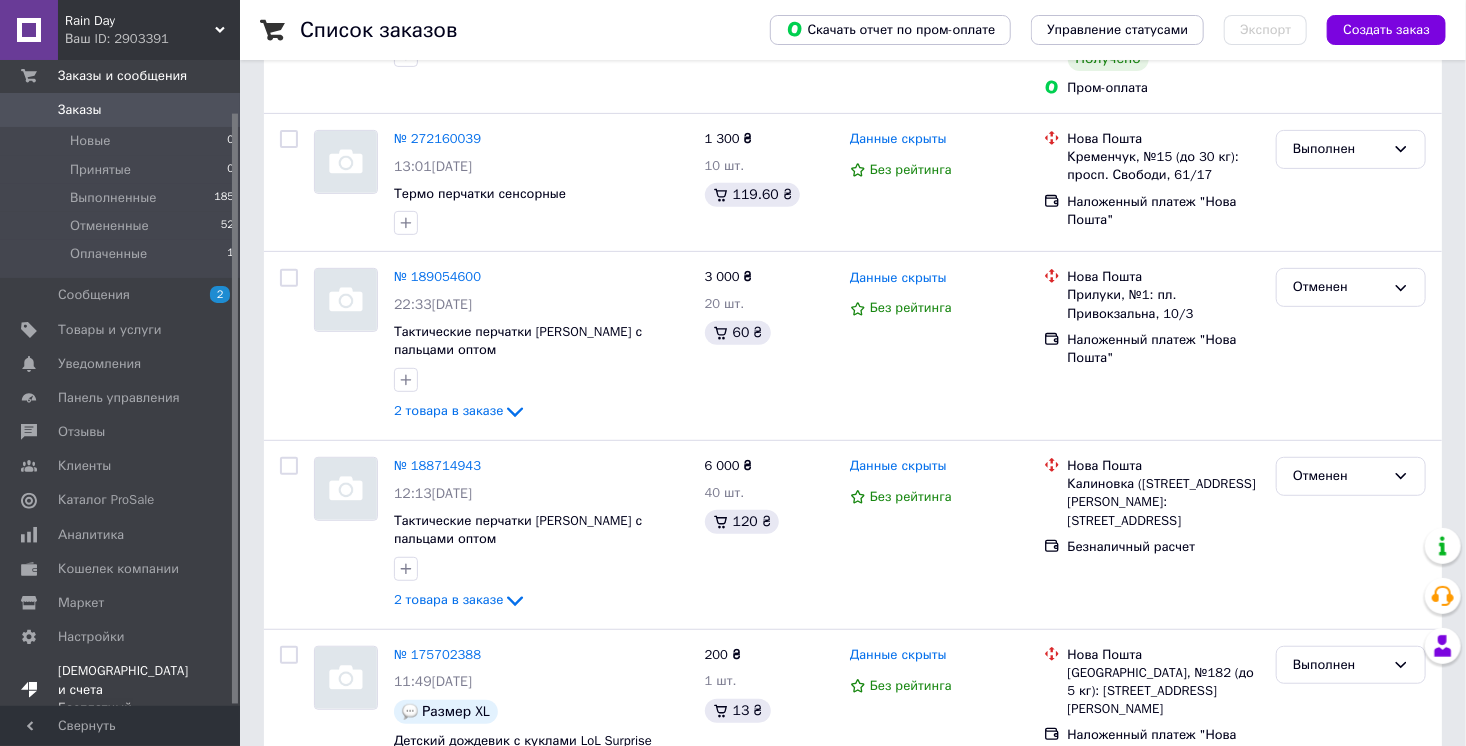 click on "Бесплатный" at bounding box center (123, 708) 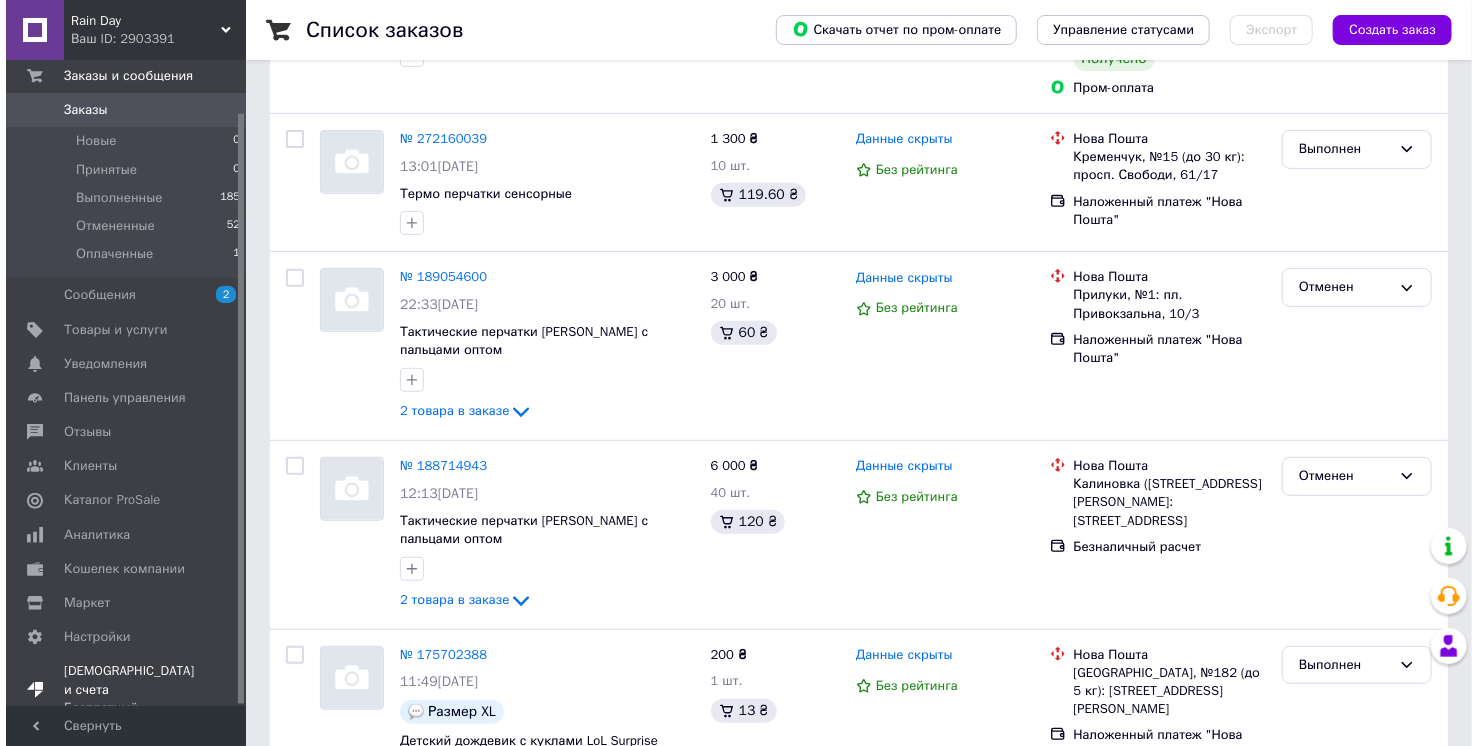 scroll, scrollTop: 0, scrollLeft: 0, axis: both 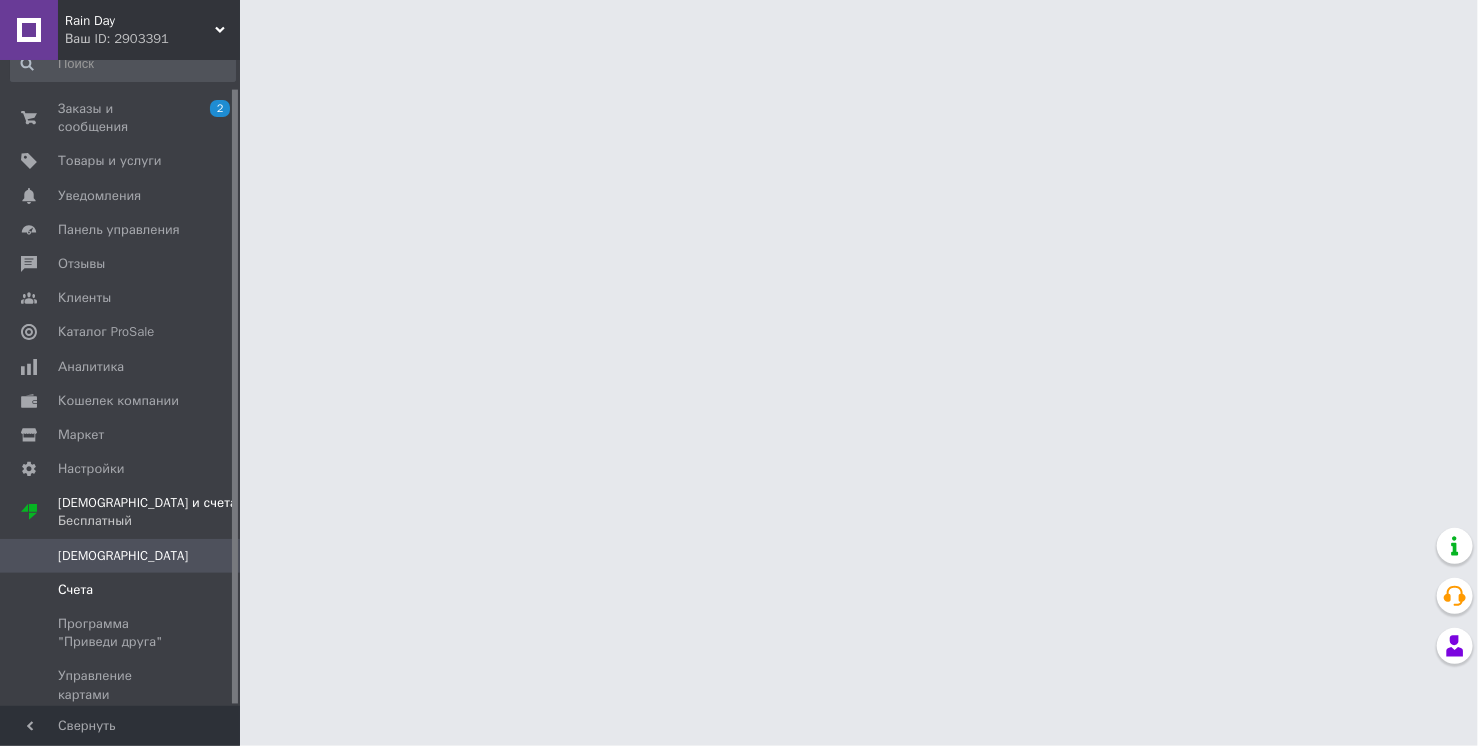 click on "Счета" at bounding box center [121, 590] 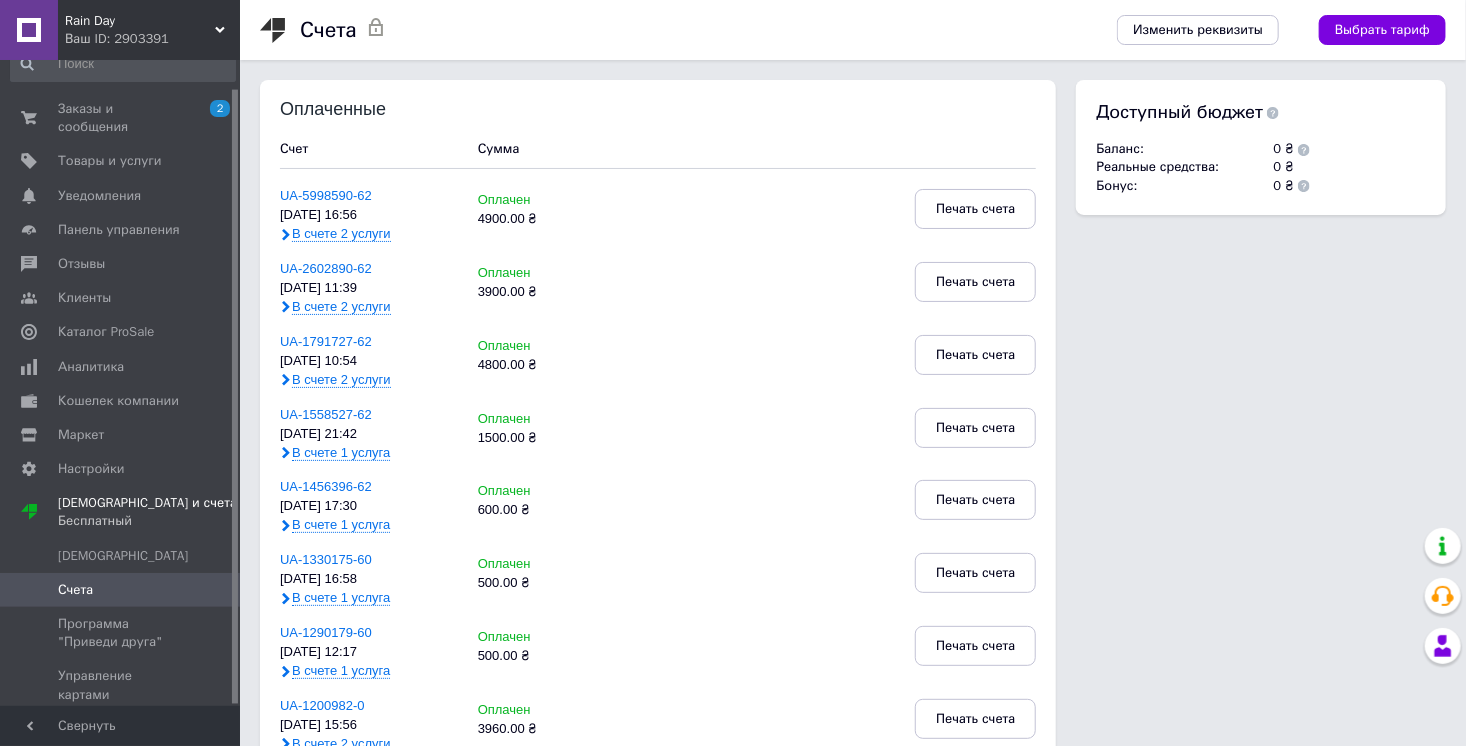 click on "В счете 2 услуги" at bounding box center (341, 234) 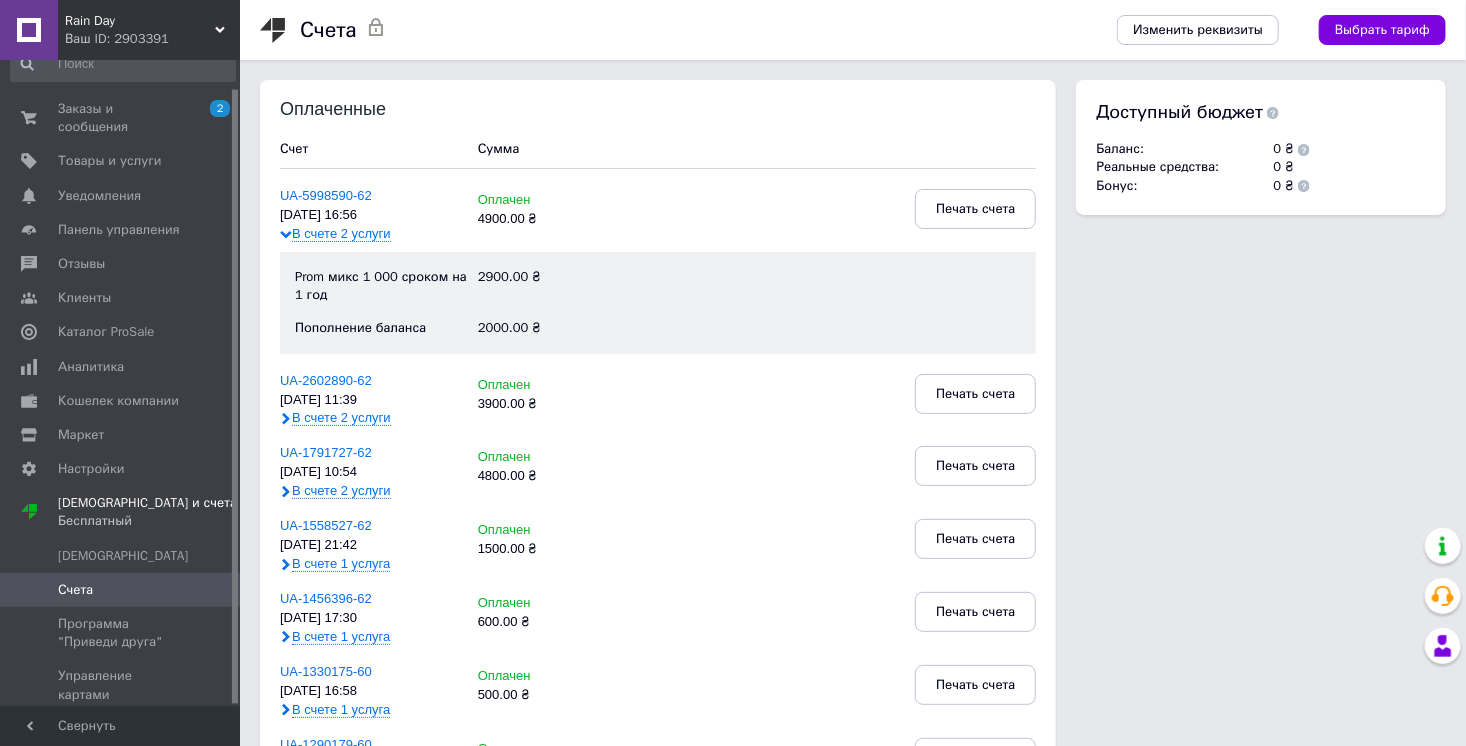 click on "В счете 2 услуги" at bounding box center (341, 234) 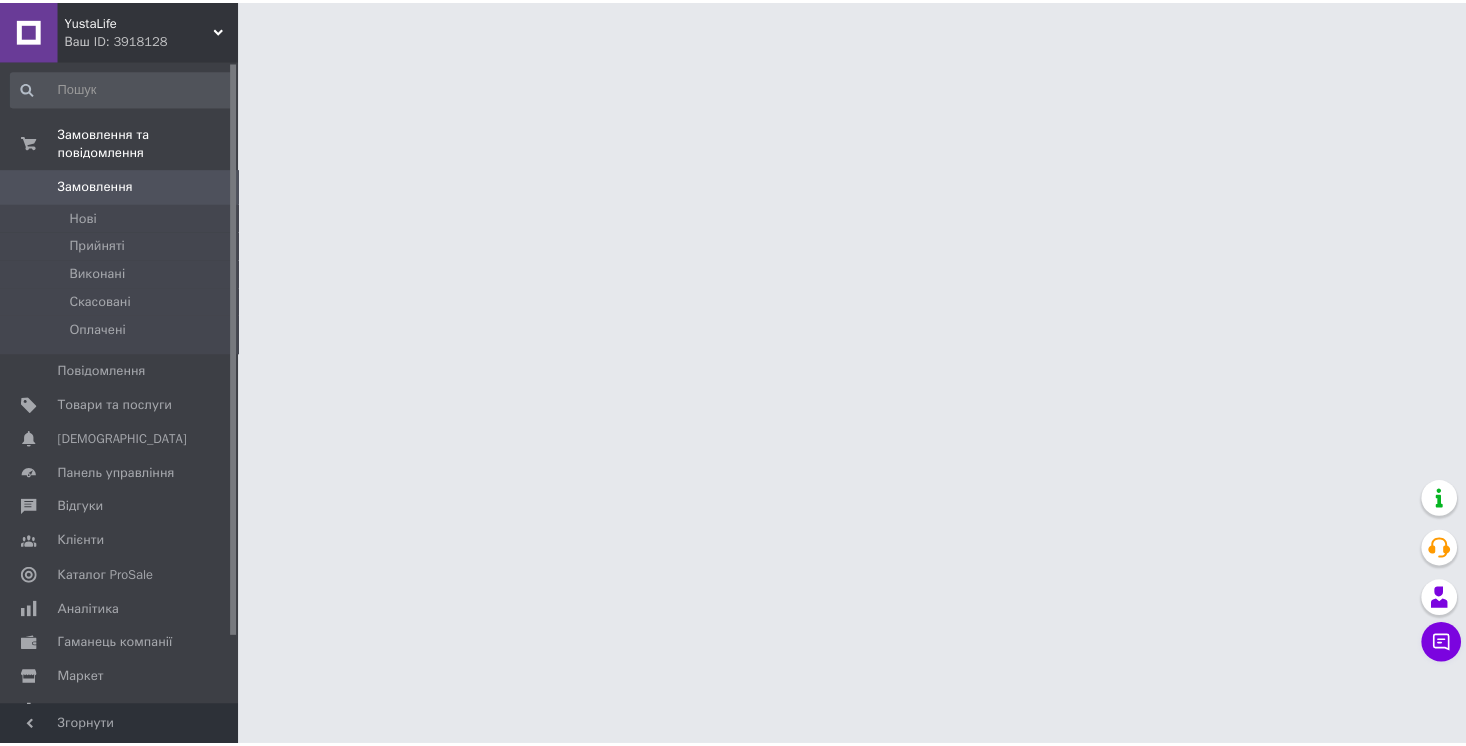 scroll, scrollTop: 0, scrollLeft: 0, axis: both 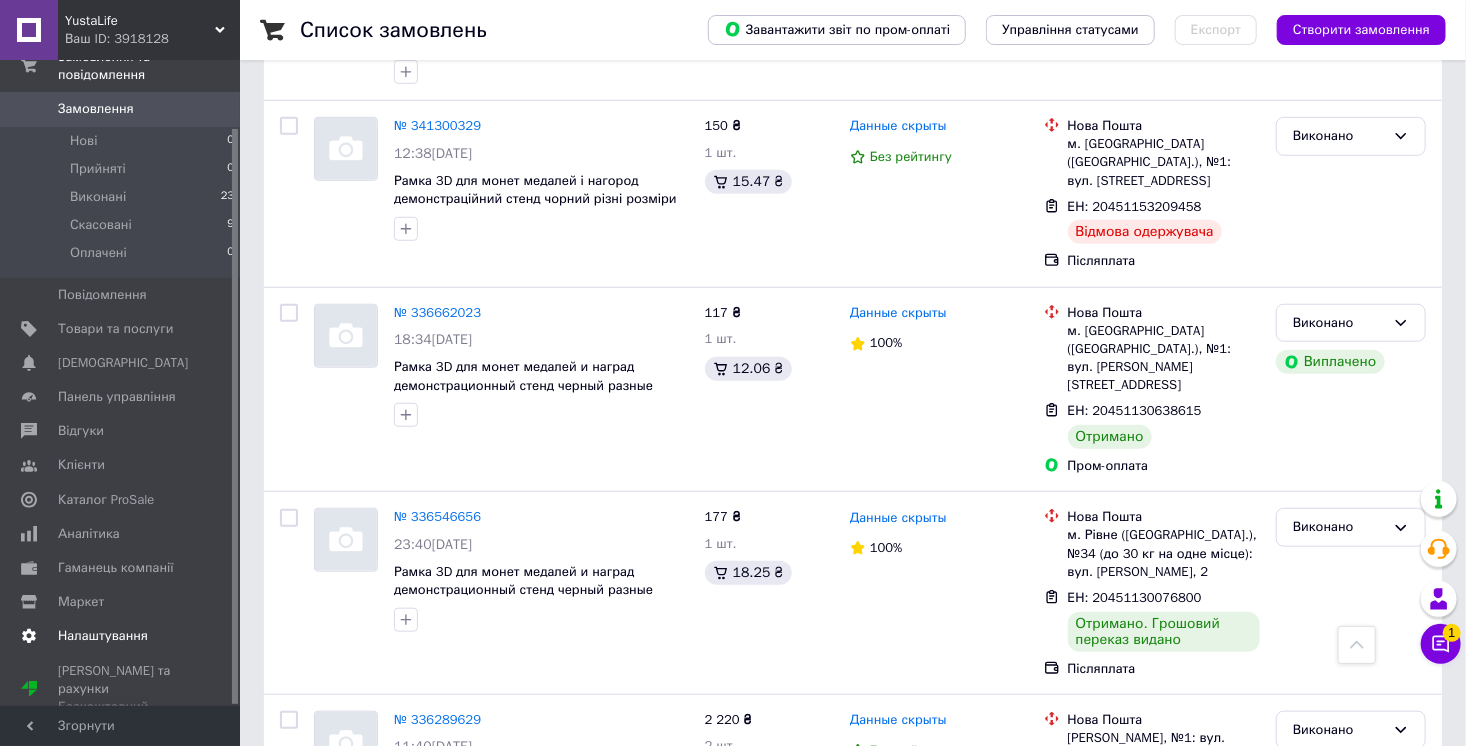 click on "Налаштування" at bounding box center (103, 636) 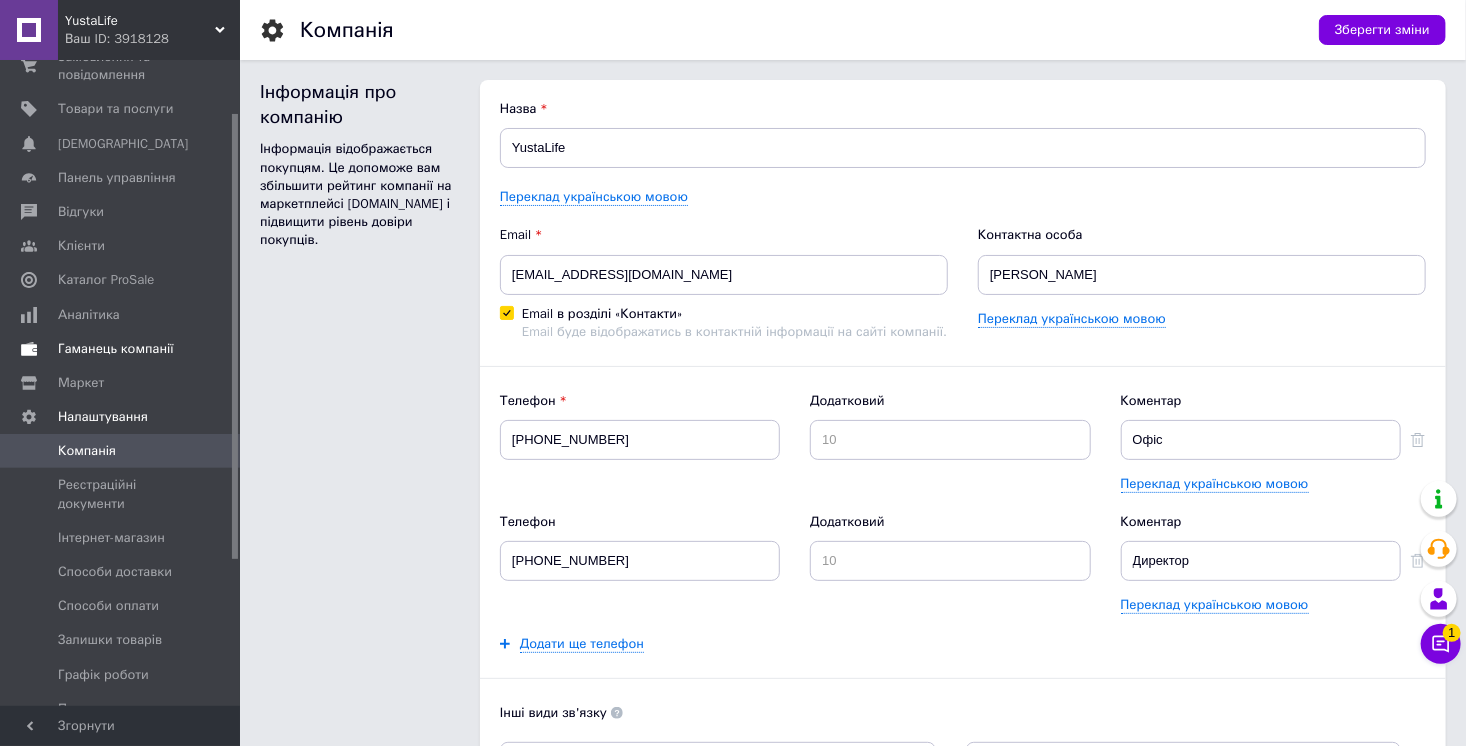 scroll, scrollTop: 0, scrollLeft: 0, axis: both 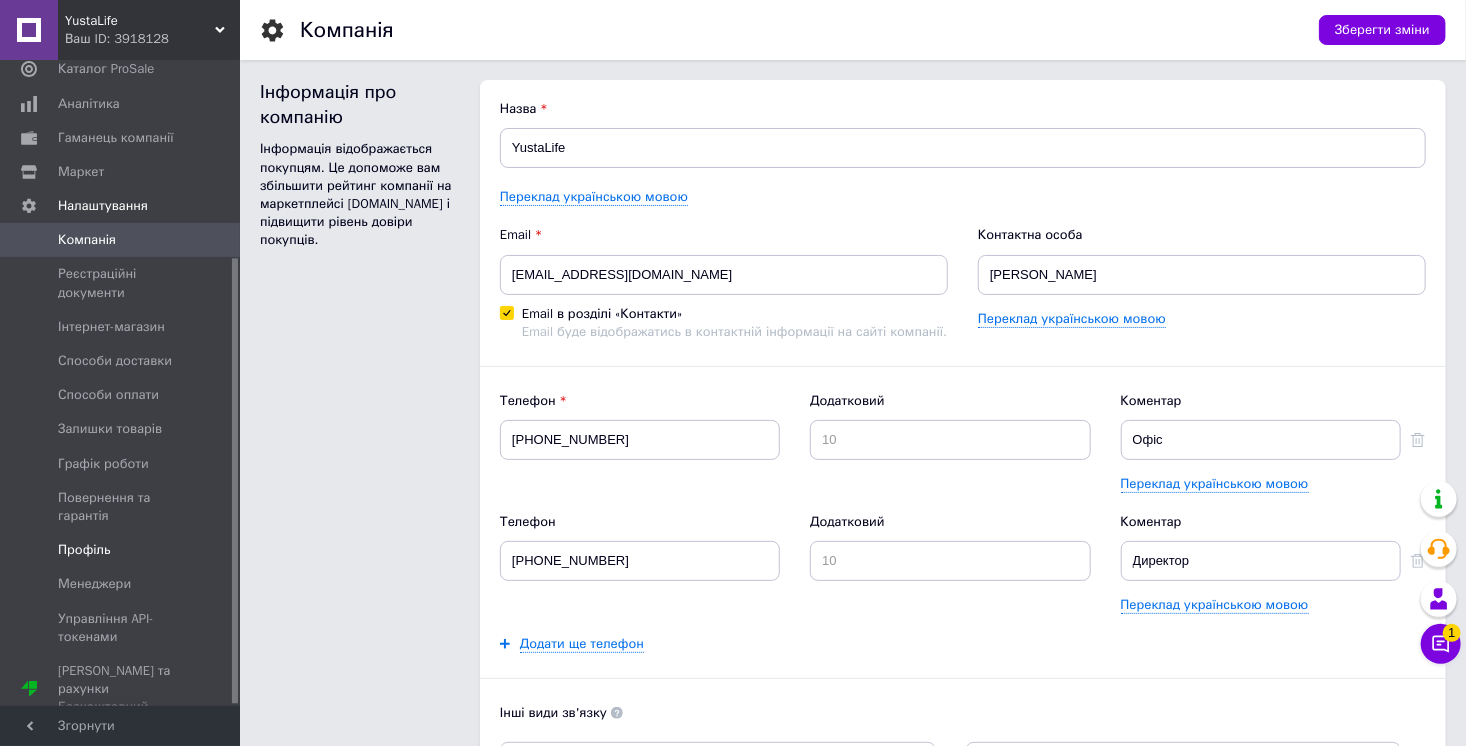 click on "Профіль" at bounding box center (84, 550) 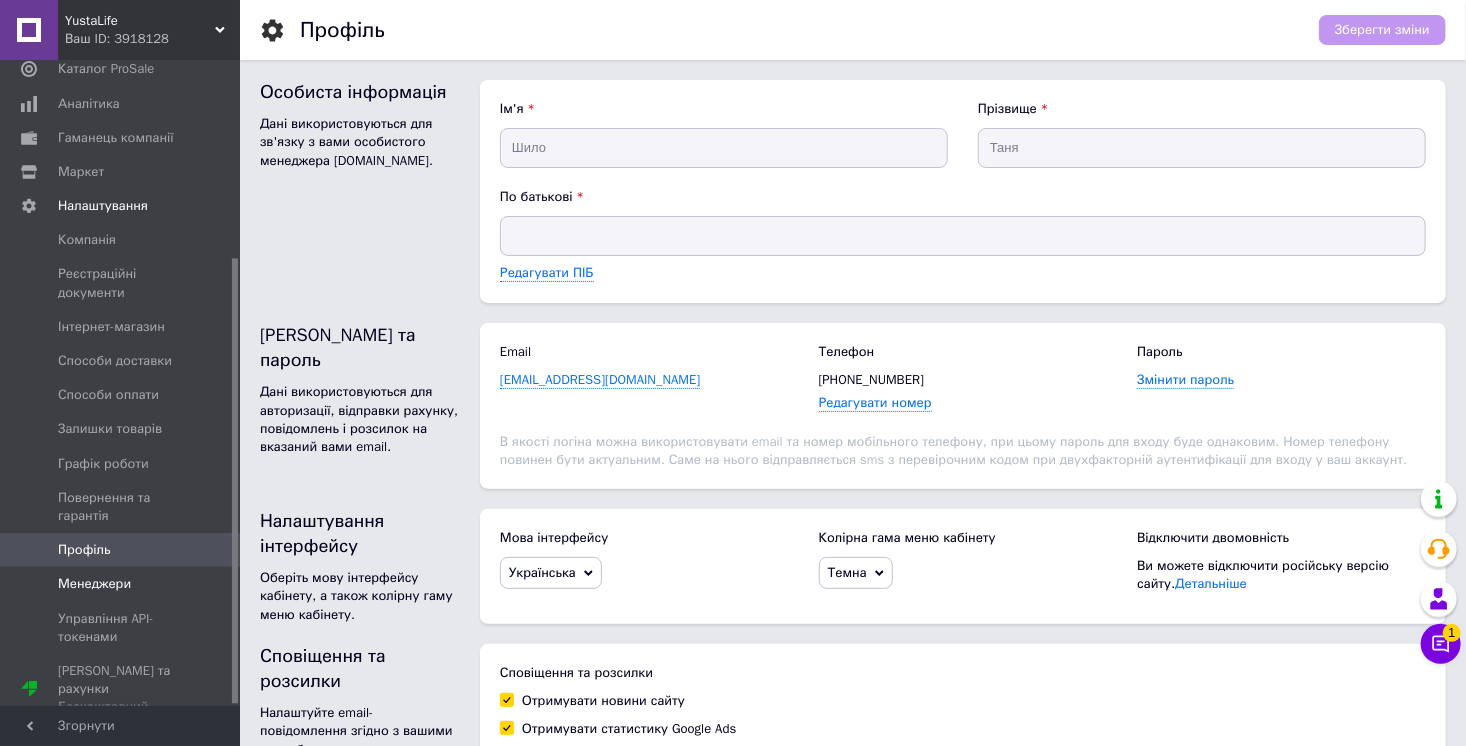 click on "Менеджери" at bounding box center (123, 584) 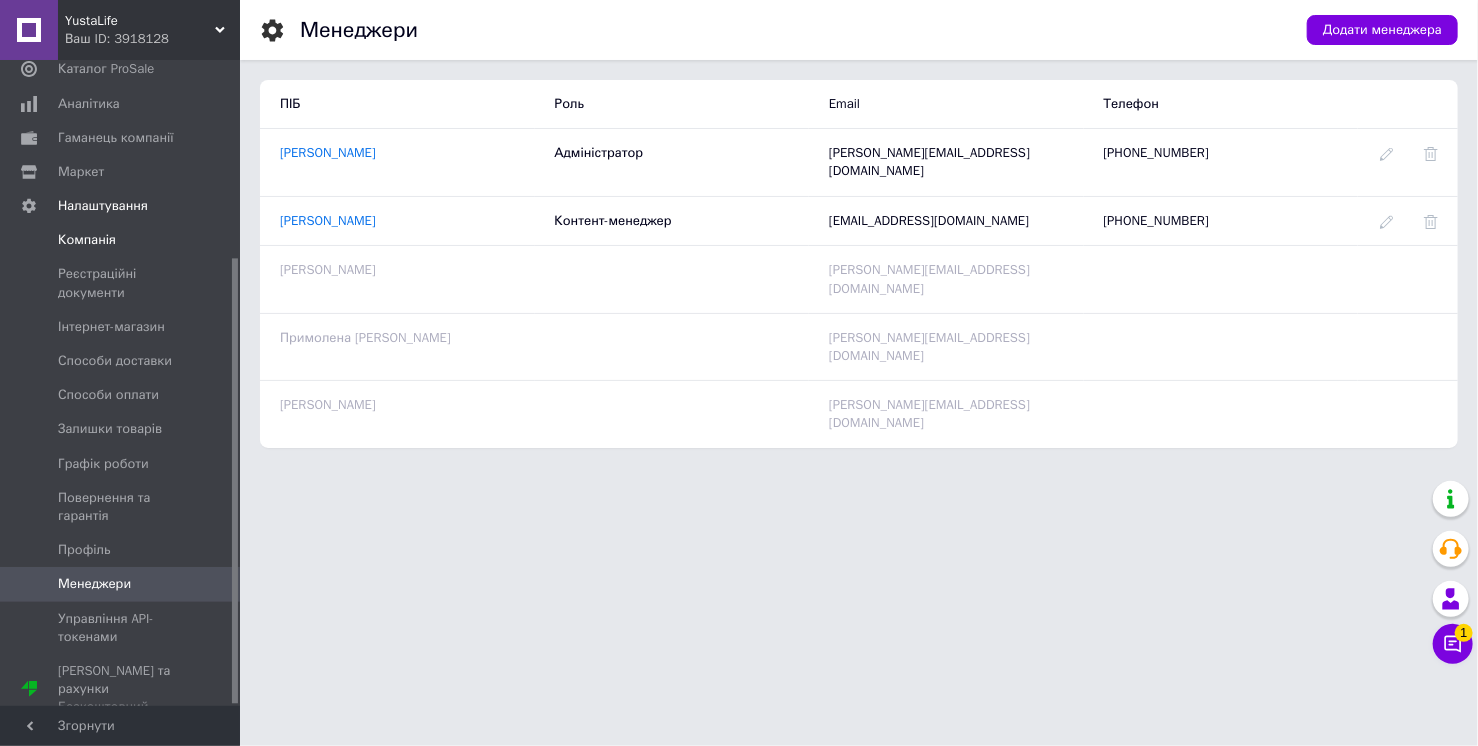 click on "Компанія" at bounding box center [121, 240] 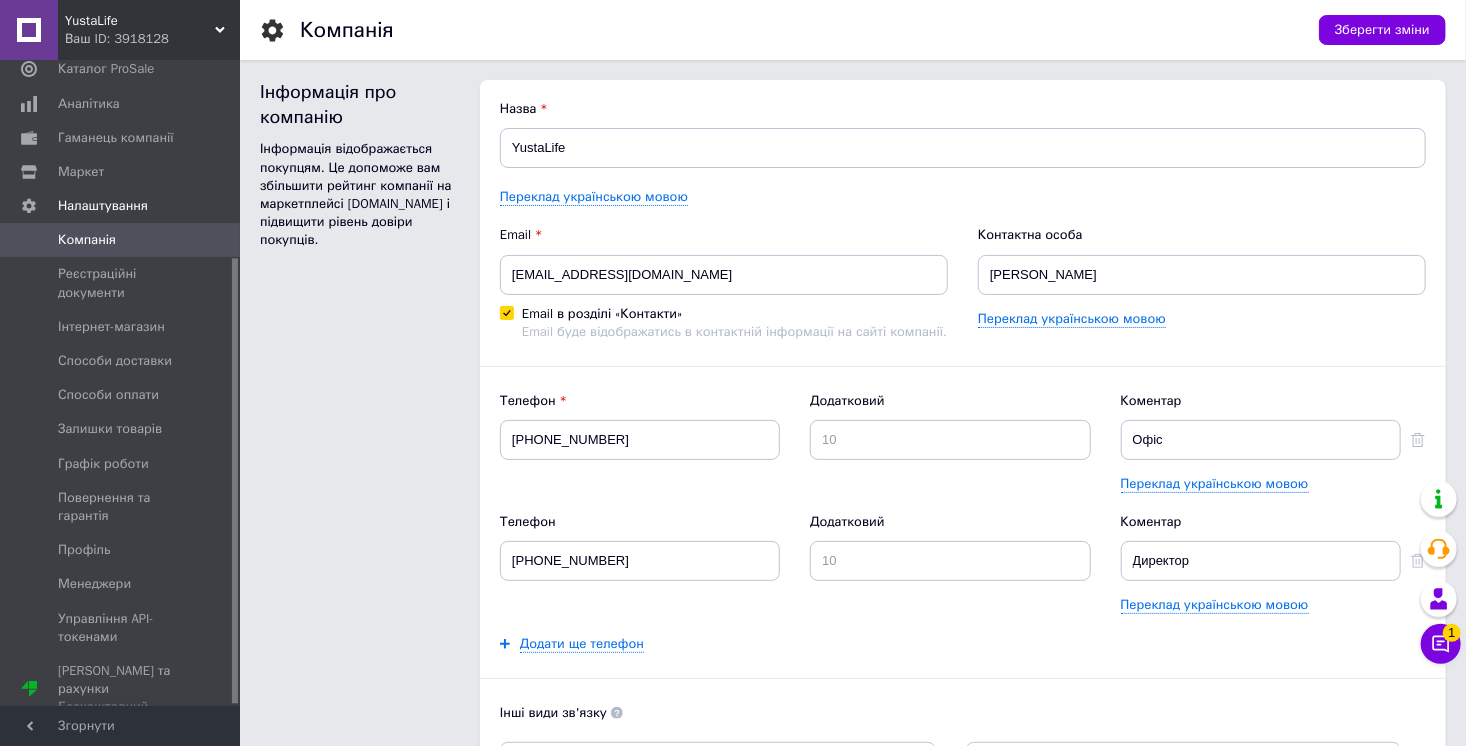 scroll, scrollTop: 0, scrollLeft: 0, axis: both 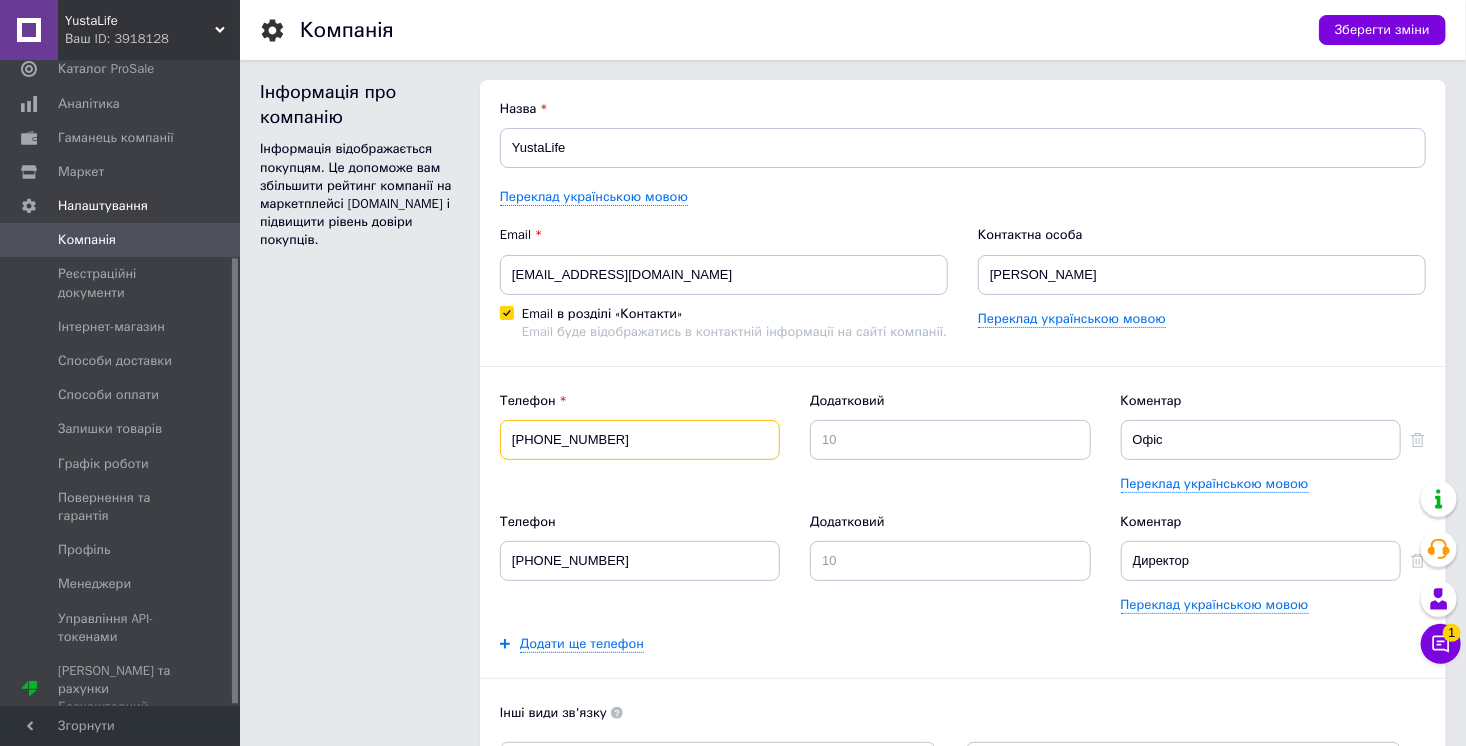 drag, startPoint x: 632, startPoint y: 429, endPoint x: 484, endPoint y: 431, distance: 148.01352 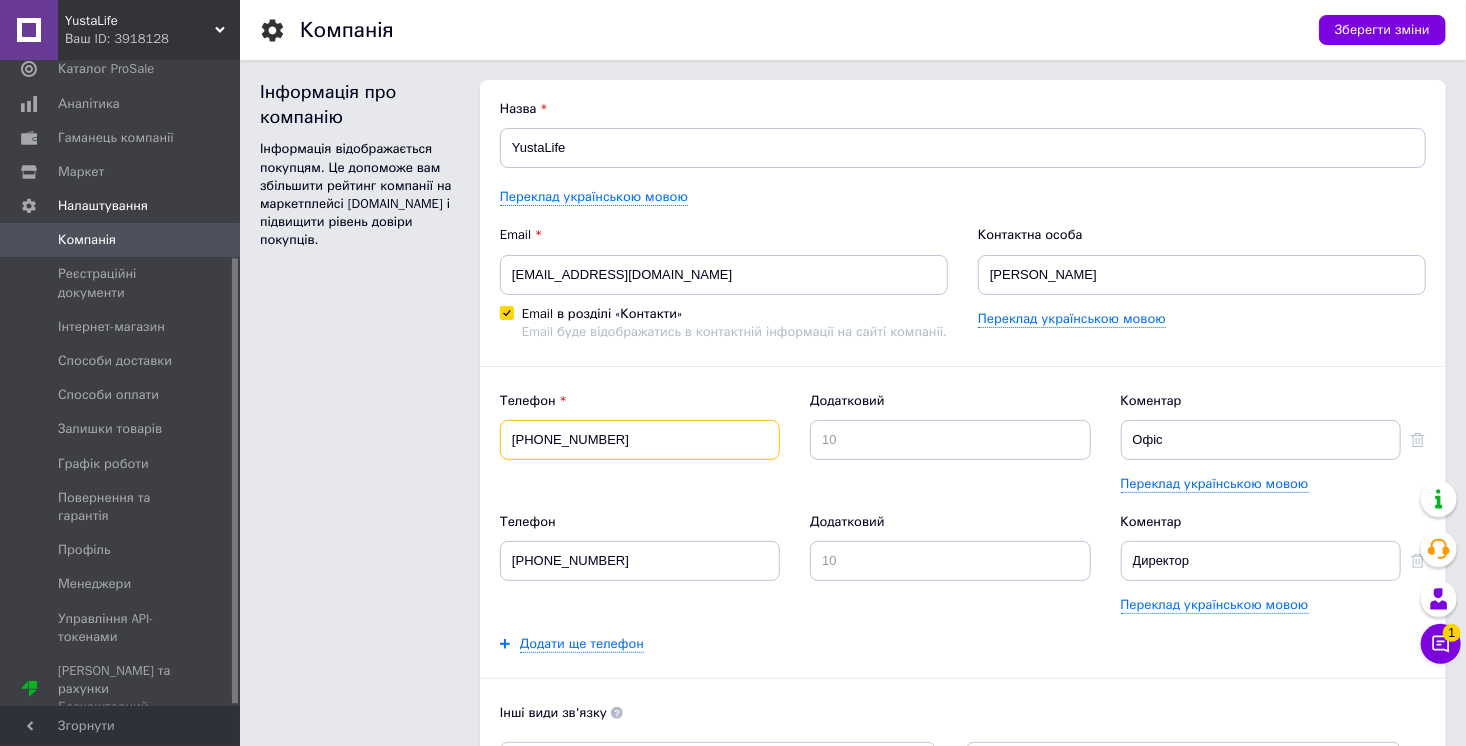 click on "Назва YustaLife Переклад українською мовою Email yustalife2024@gmail.com Email в розділі «Контакти» Email буде відображатись в контактній інформації на сайті компанії. Контактна особа Алёна, Татьяна Переклад українською мовою Телефон +380662069975 Додатковий Коментар Офіс Переклад українською мовою Телефон +380668319312 Додатковий Коментар Директор Переклад українською мовою Додати ще телефон Інші види зв'язку   Viber Skype Сайт компанії WhatsApp Messenger ICQ +38066 206 99 75 Telegram Skype Сайт компанії WhatsApp Messenger ICQ +38066 206 99 75 Додати ще вид зв'язку Користувацькі види зв'язку   Додати власний вид зв'язку Логотип" at bounding box center [963, 614] 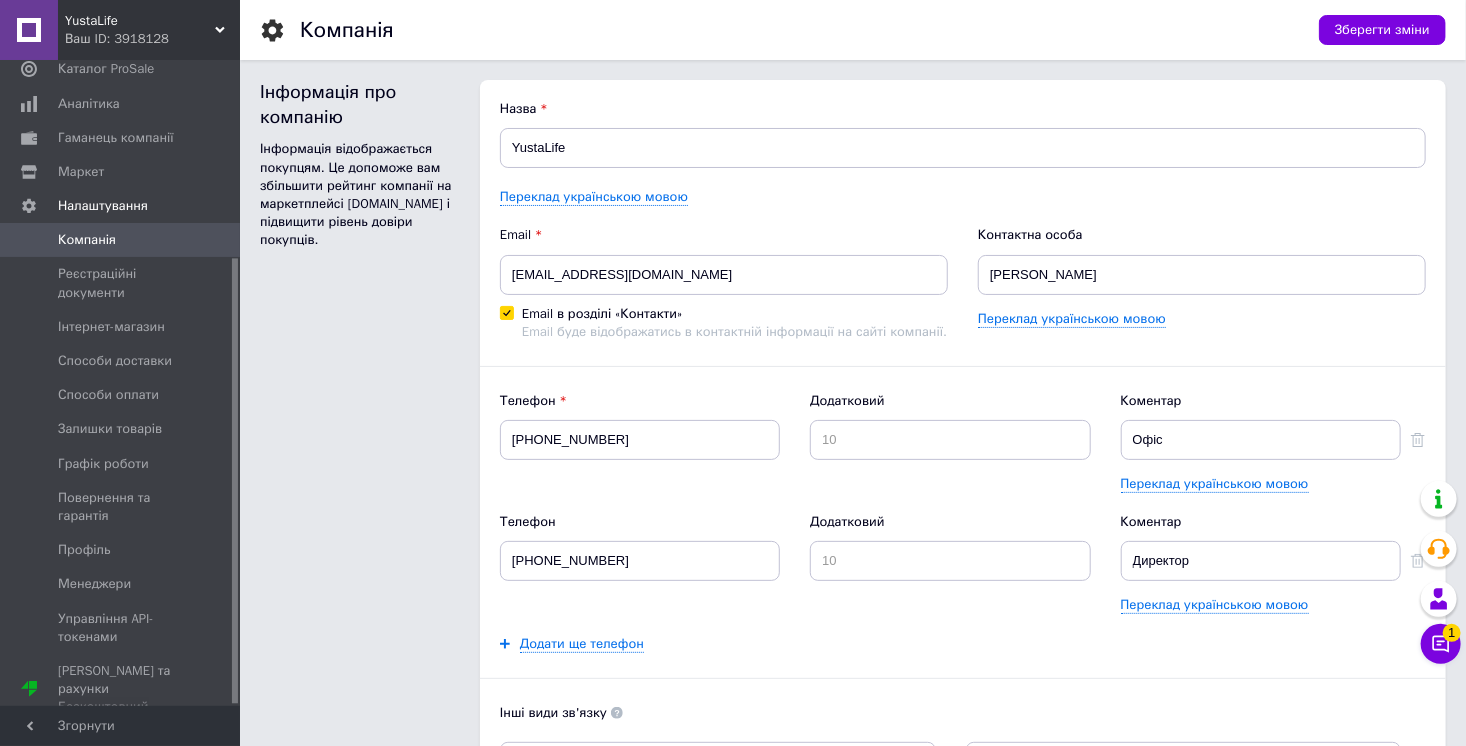 click on "Інформація про компанію Інформація відображається покупцям. Це допоможе вам збільшити
рейтинг компанії на маркетплейсі Prom.ua і підвищити рівень довіри покупців." at bounding box center (360, 614) 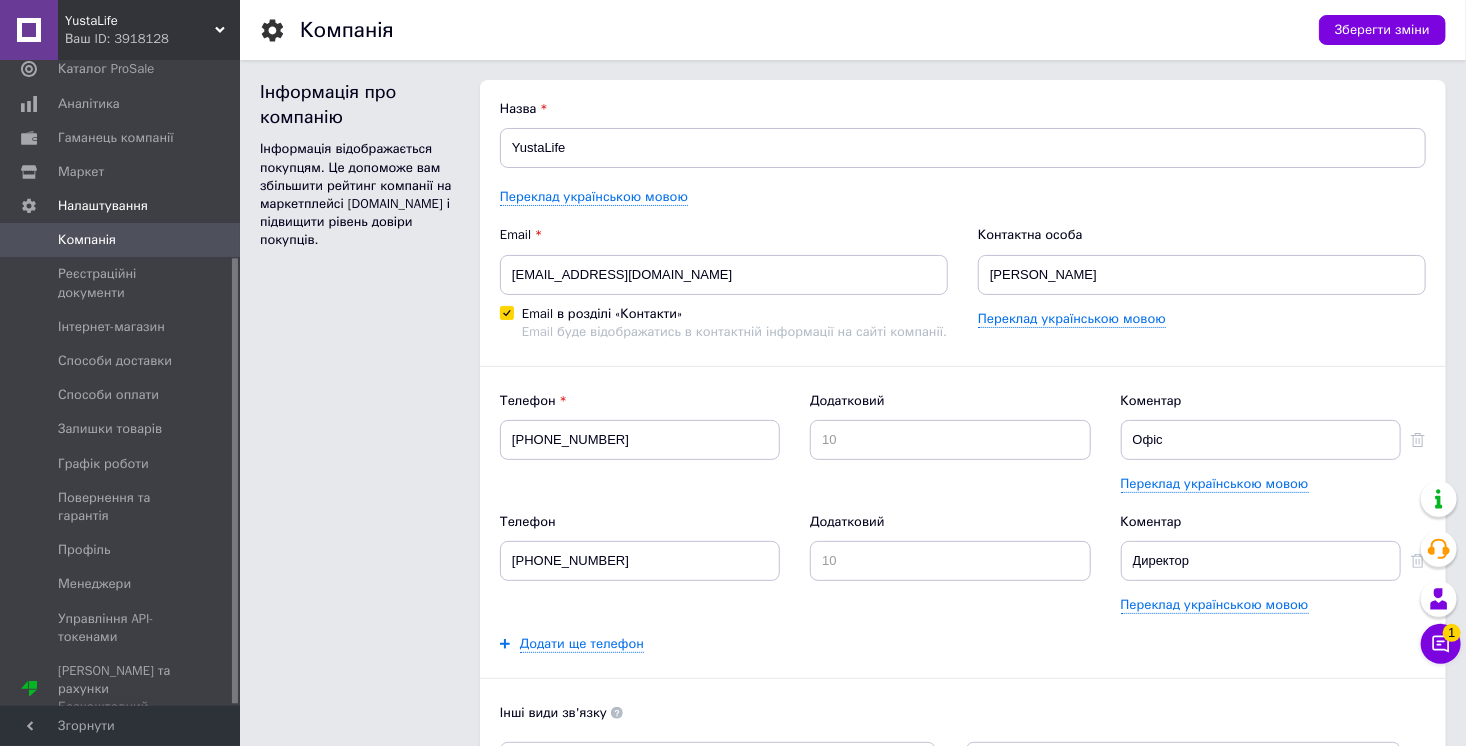 click on "Назва YustaLife Переклад українською мовою Email yustalife2024@gmail.com Email в розділі «Контакти» Email буде відображатись в контактній інформації на сайті компанії. Контактна особа Алёна, Татьяна Переклад українською мовою Телефон +380662069975 Додатковий Коментар Офіс Переклад українською мовою Телефон +380668319312 Додатковий Коментар Директор Переклад українською мовою Додати ще телефон Інші види зв'язку   Viber Skype Сайт компанії WhatsApp Messenger ICQ +38066 206 99 75 Telegram Skype Сайт компанії WhatsApp Messenger ICQ +38066 206 99 75 Додати ще вид зв'язку Користувацькі види зв'язку   Додати власний вид зв'язку Логотип" at bounding box center [963, 614] 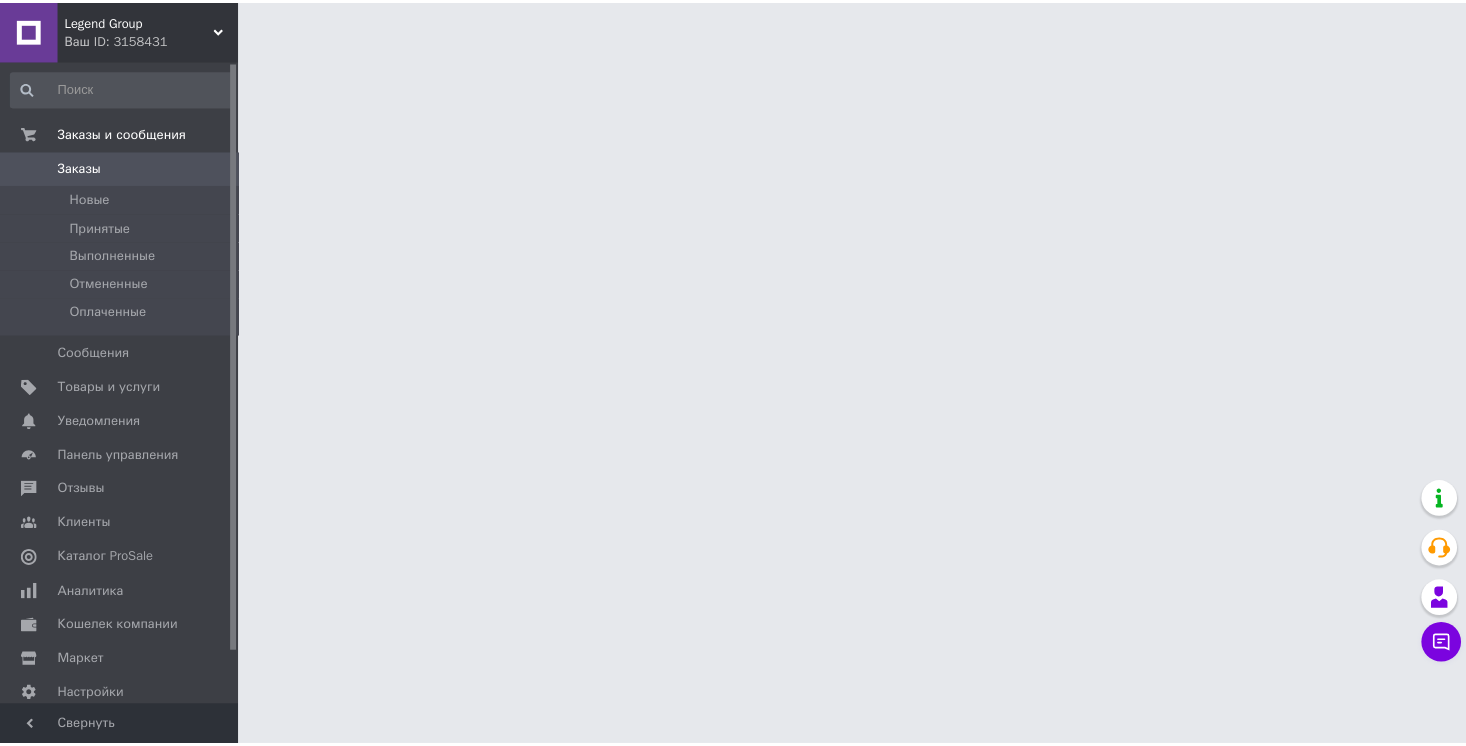 scroll, scrollTop: 0, scrollLeft: 0, axis: both 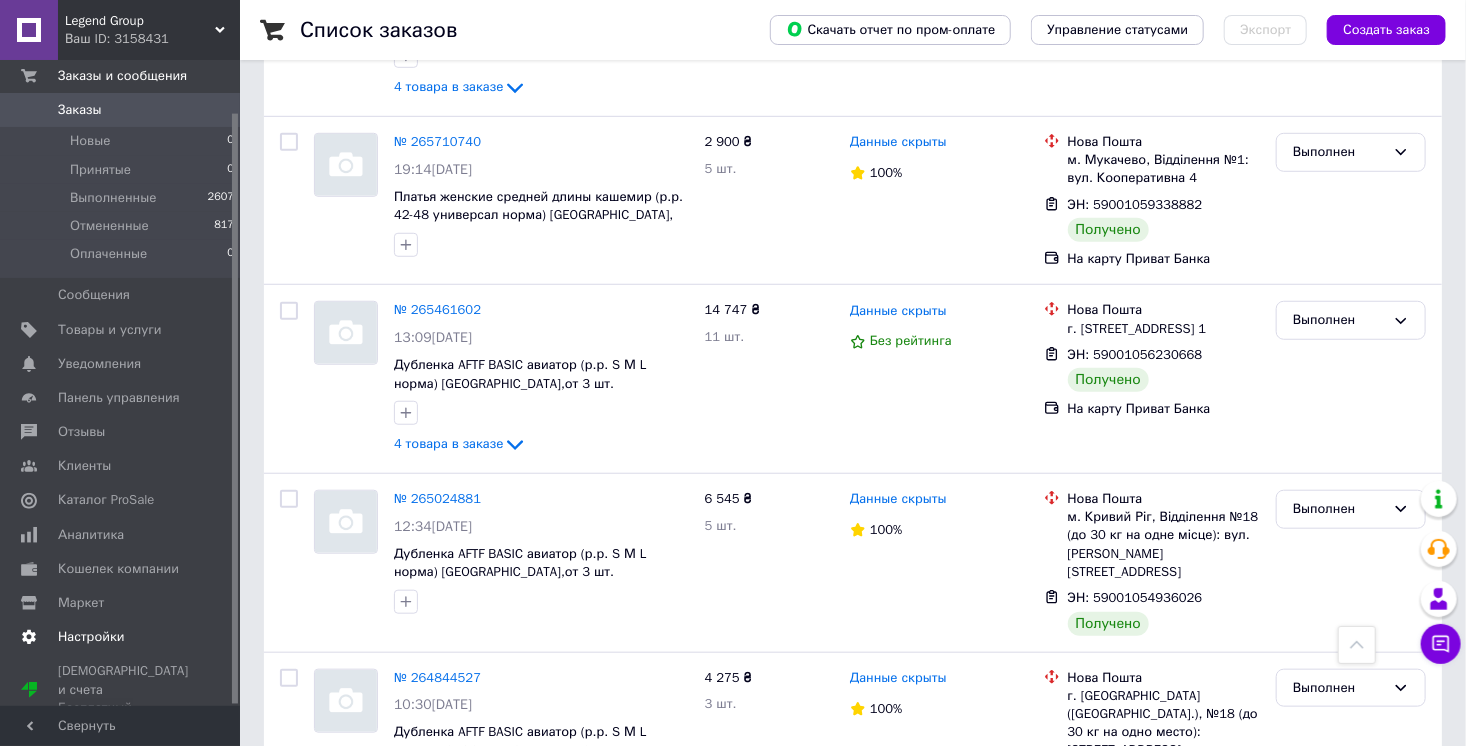 click on "Настройки" at bounding box center (91, 637) 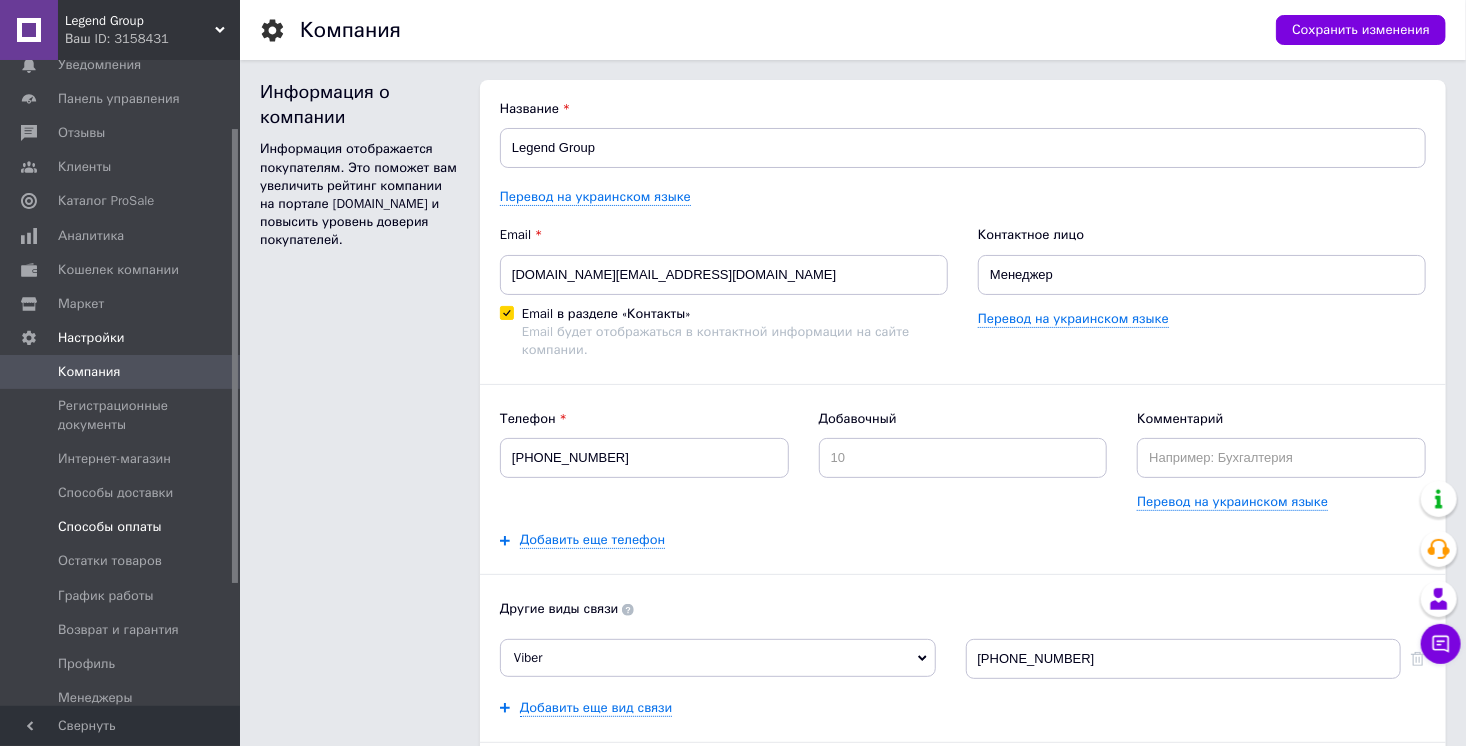 scroll, scrollTop: 268, scrollLeft: 0, axis: vertical 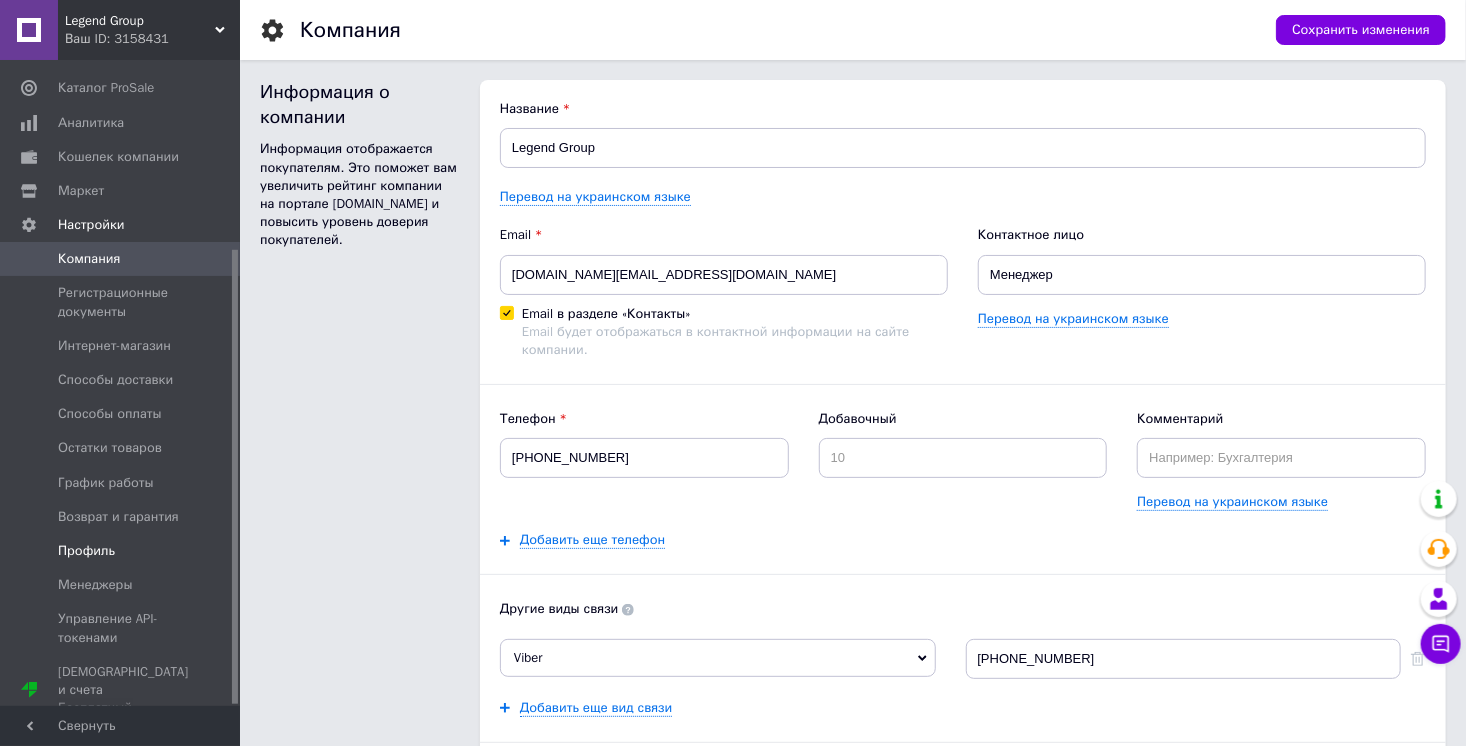 click on "Профиль" at bounding box center (121, 551) 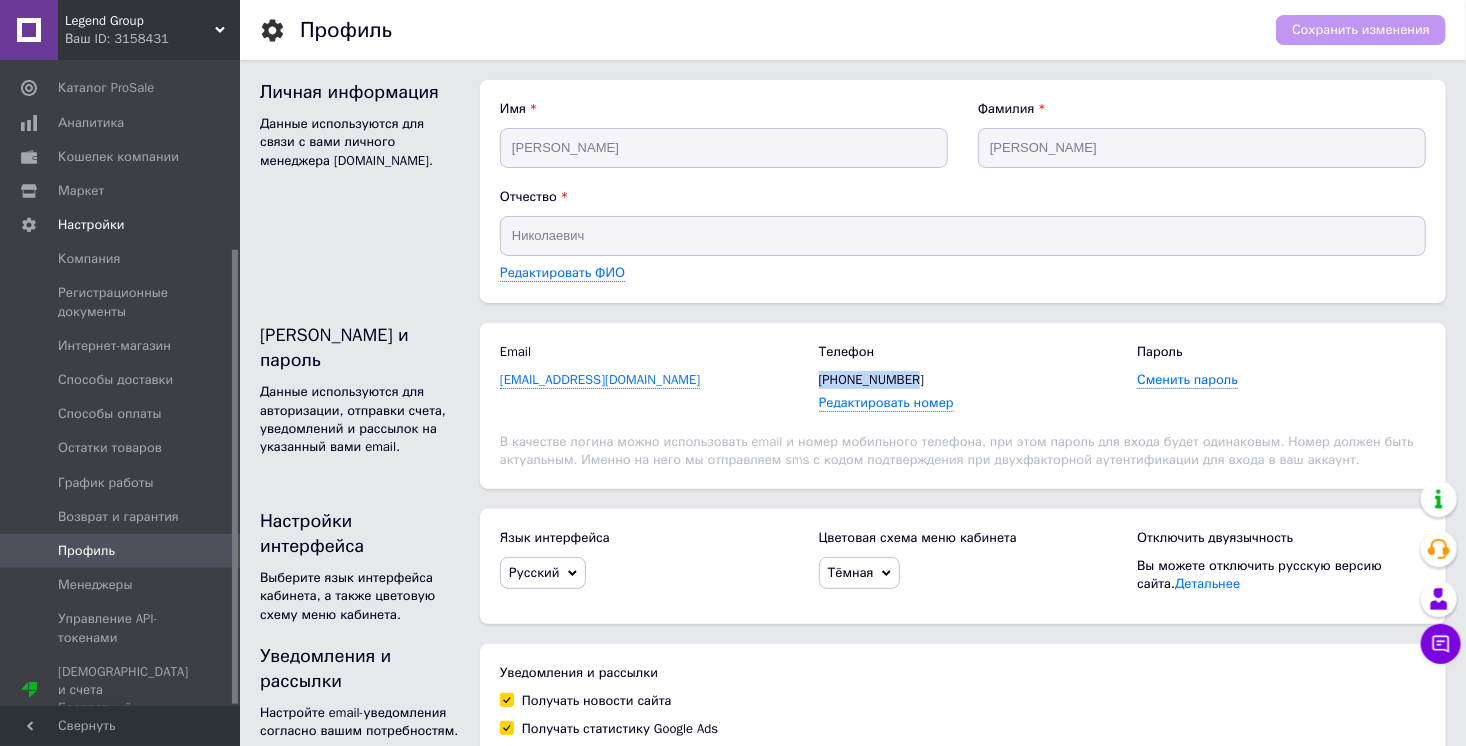 drag, startPoint x: 931, startPoint y: 377, endPoint x: 816, endPoint y: 376, distance: 115.00435 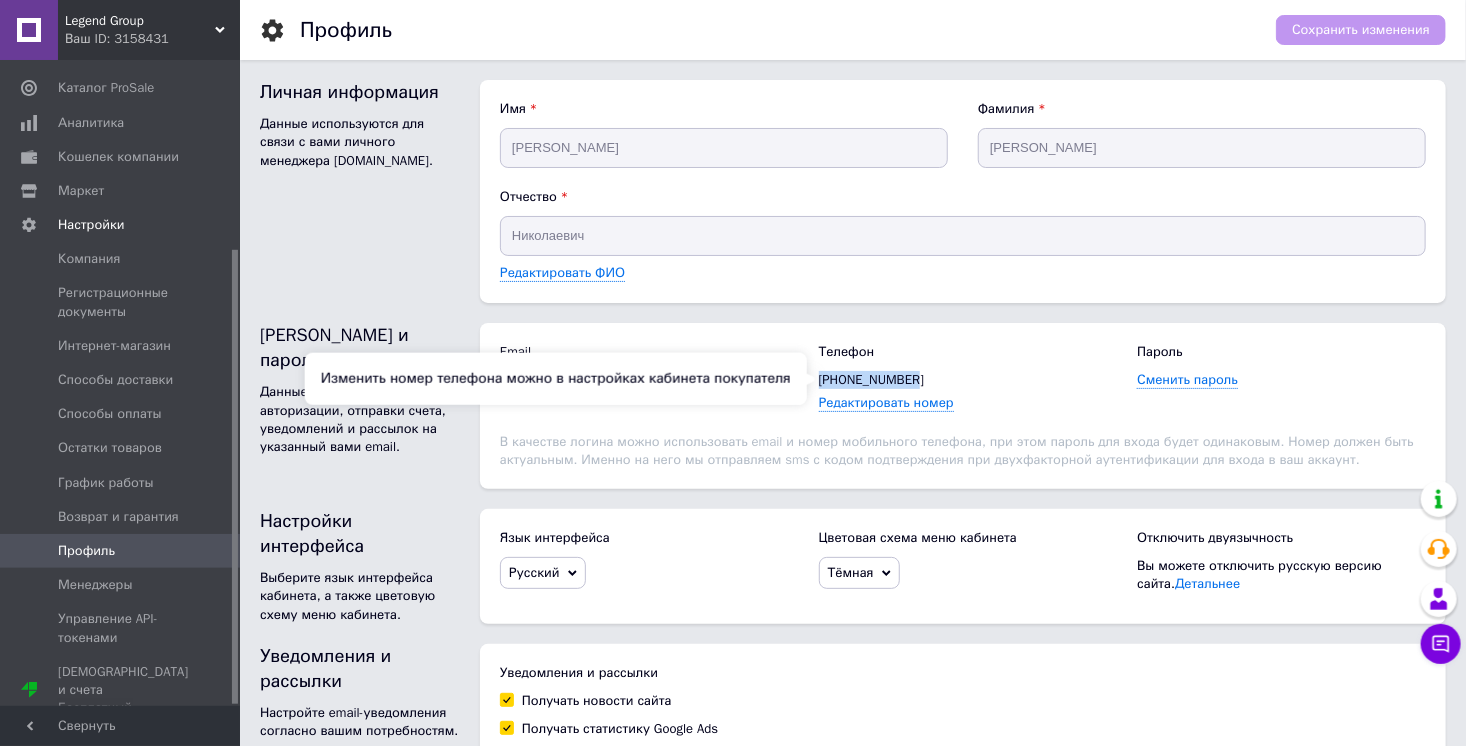 copy on "[PHONE_NUMBER]" 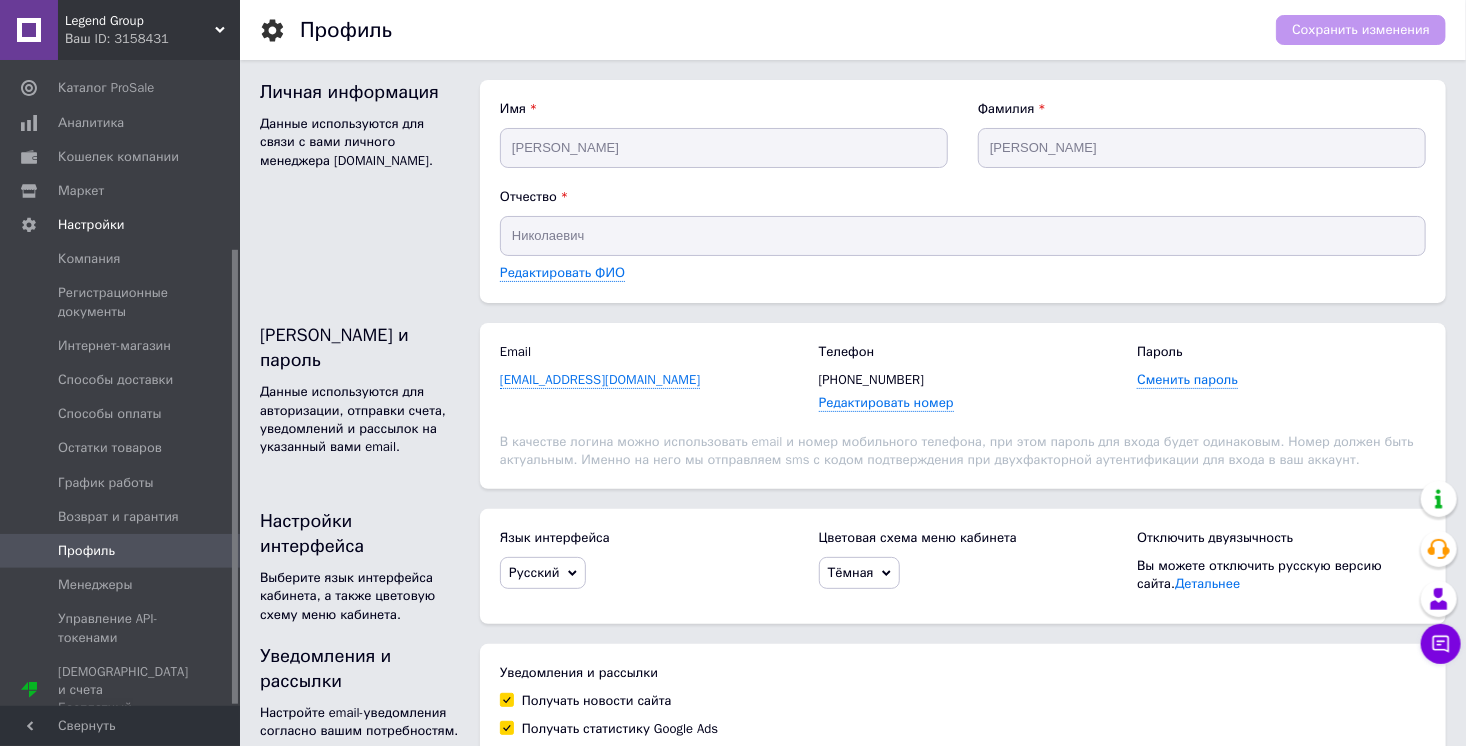 click on "Имя [PERSON_NAME] Фамилия [PERSON_NAME] Отчество Николаевич Редактировать ФИО" at bounding box center (963, 191) 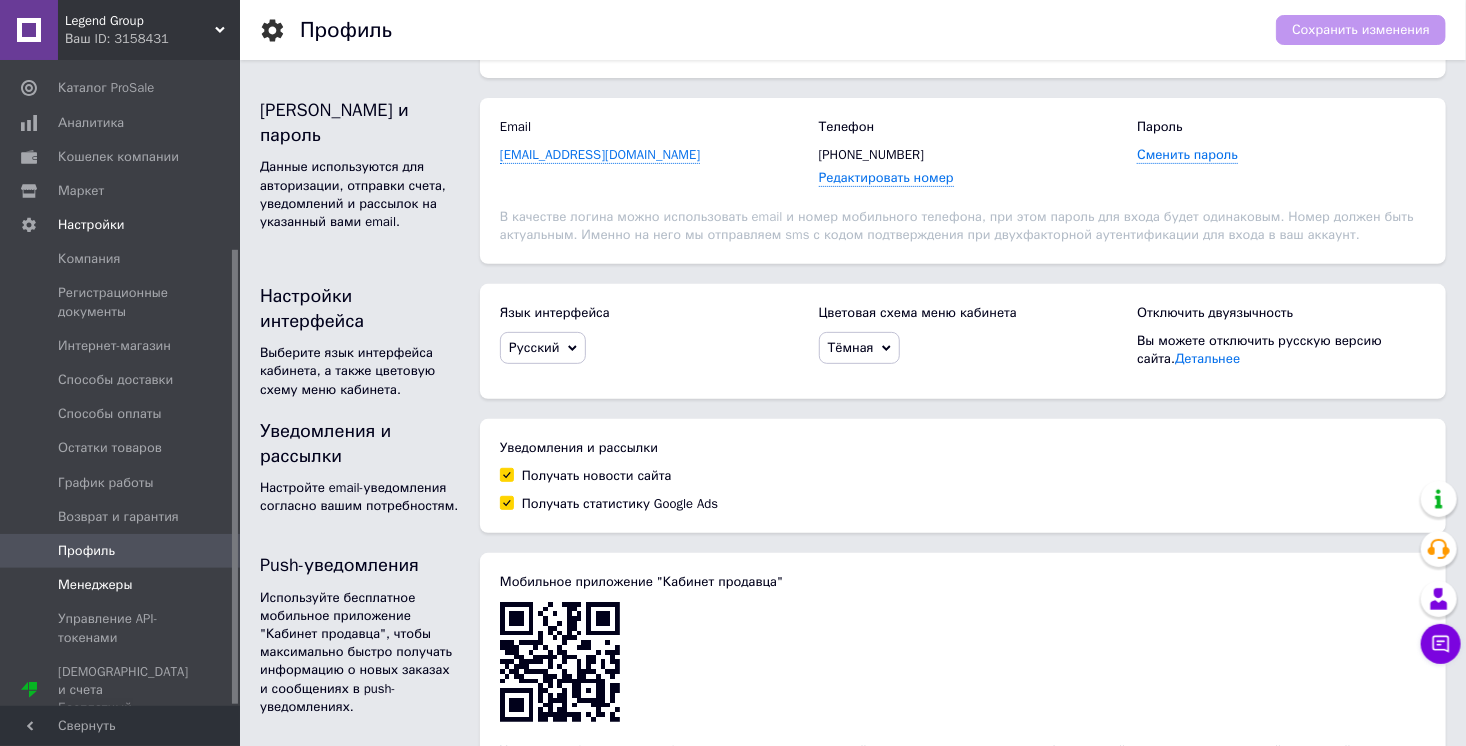 scroll, scrollTop: 369, scrollLeft: 0, axis: vertical 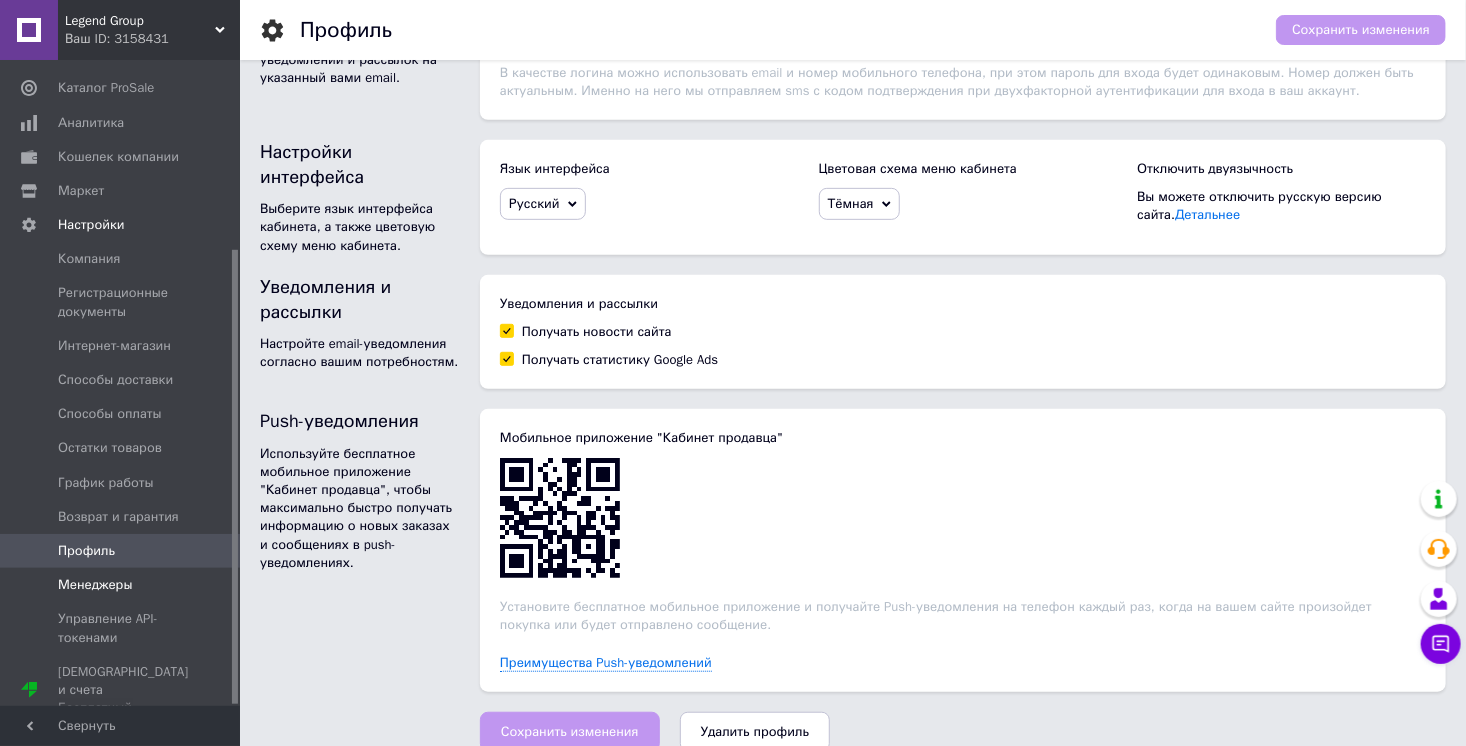 click on "Менеджеры" at bounding box center [95, 585] 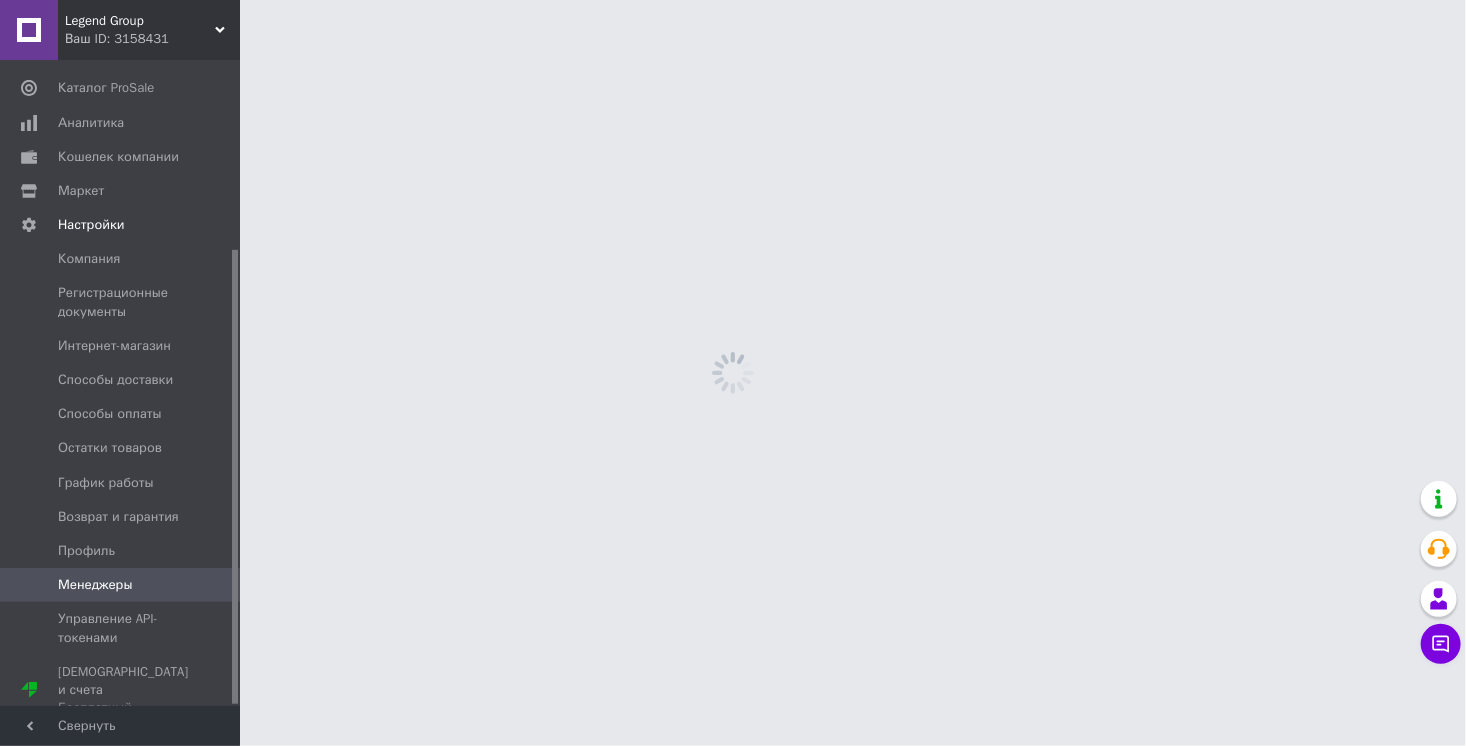 scroll, scrollTop: 0, scrollLeft: 0, axis: both 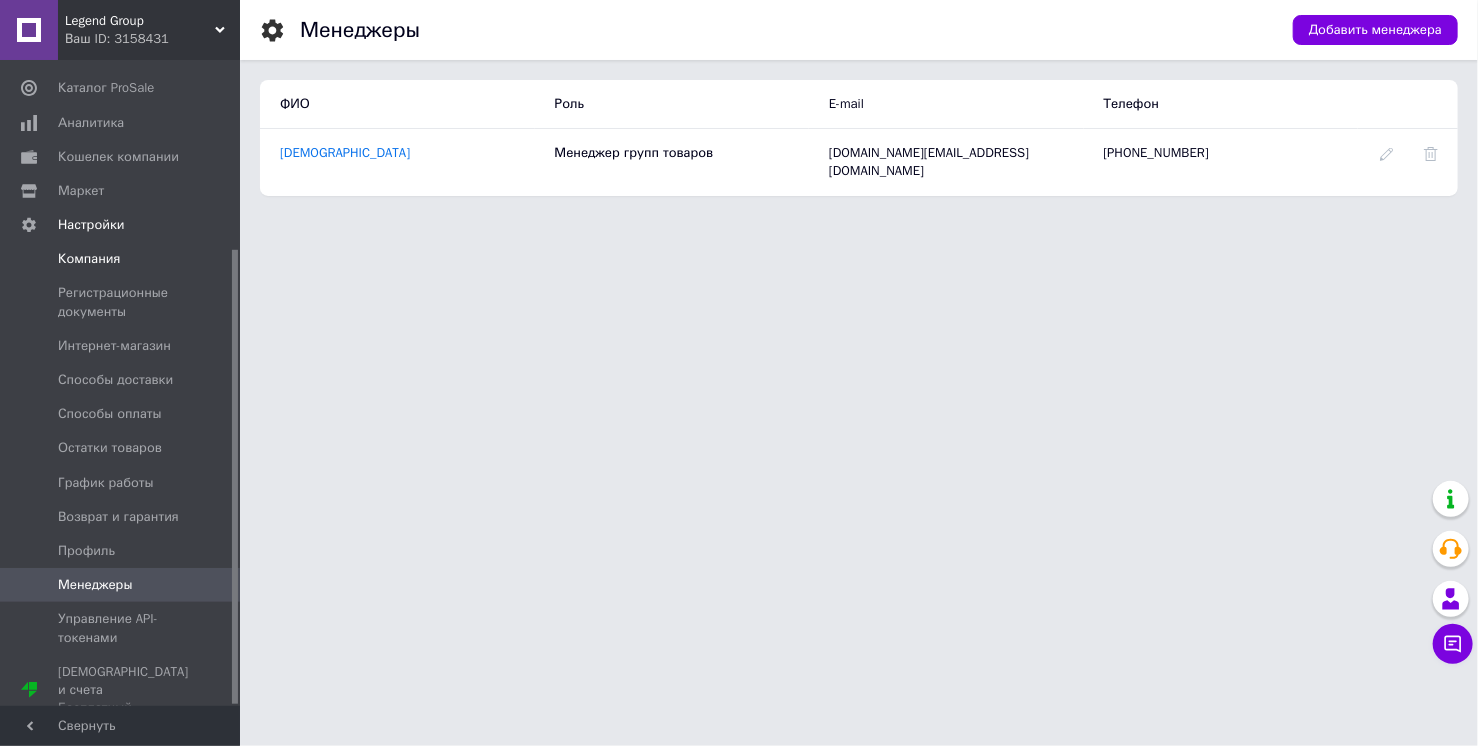 click on "Компания" at bounding box center [123, 259] 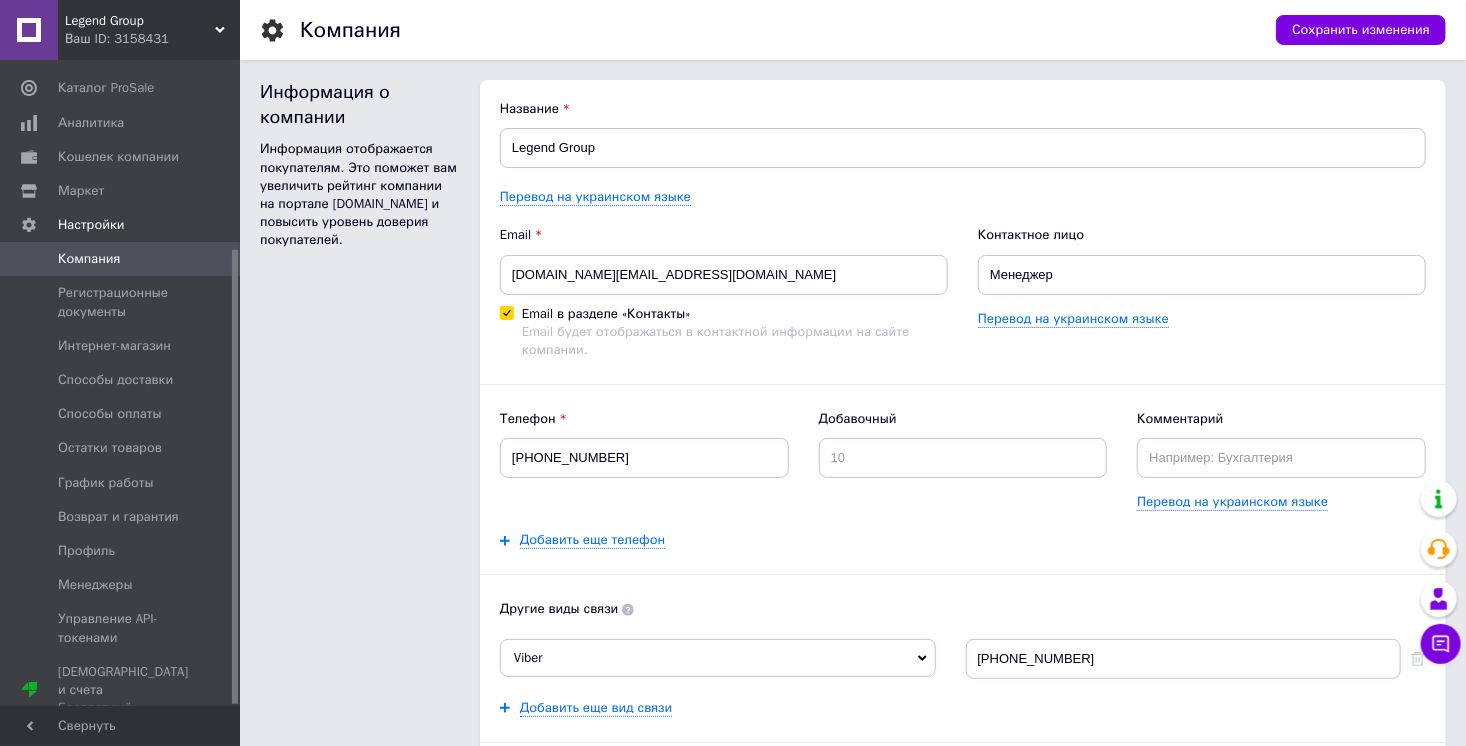 scroll, scrollTop: 0, scrollLeft: 0, axis: both 